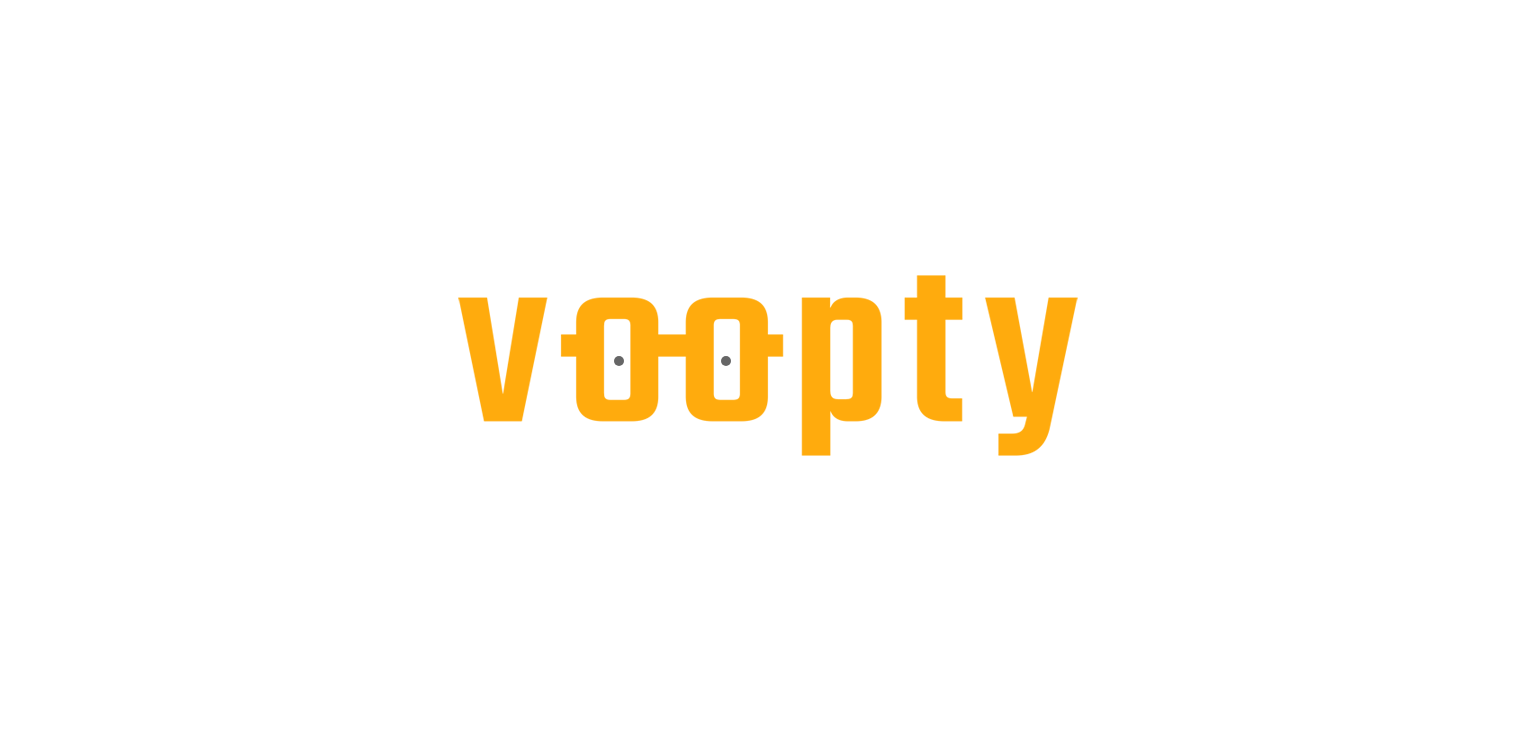 scroll, scrollTop: 0, scrollLeft: 0, axis: both 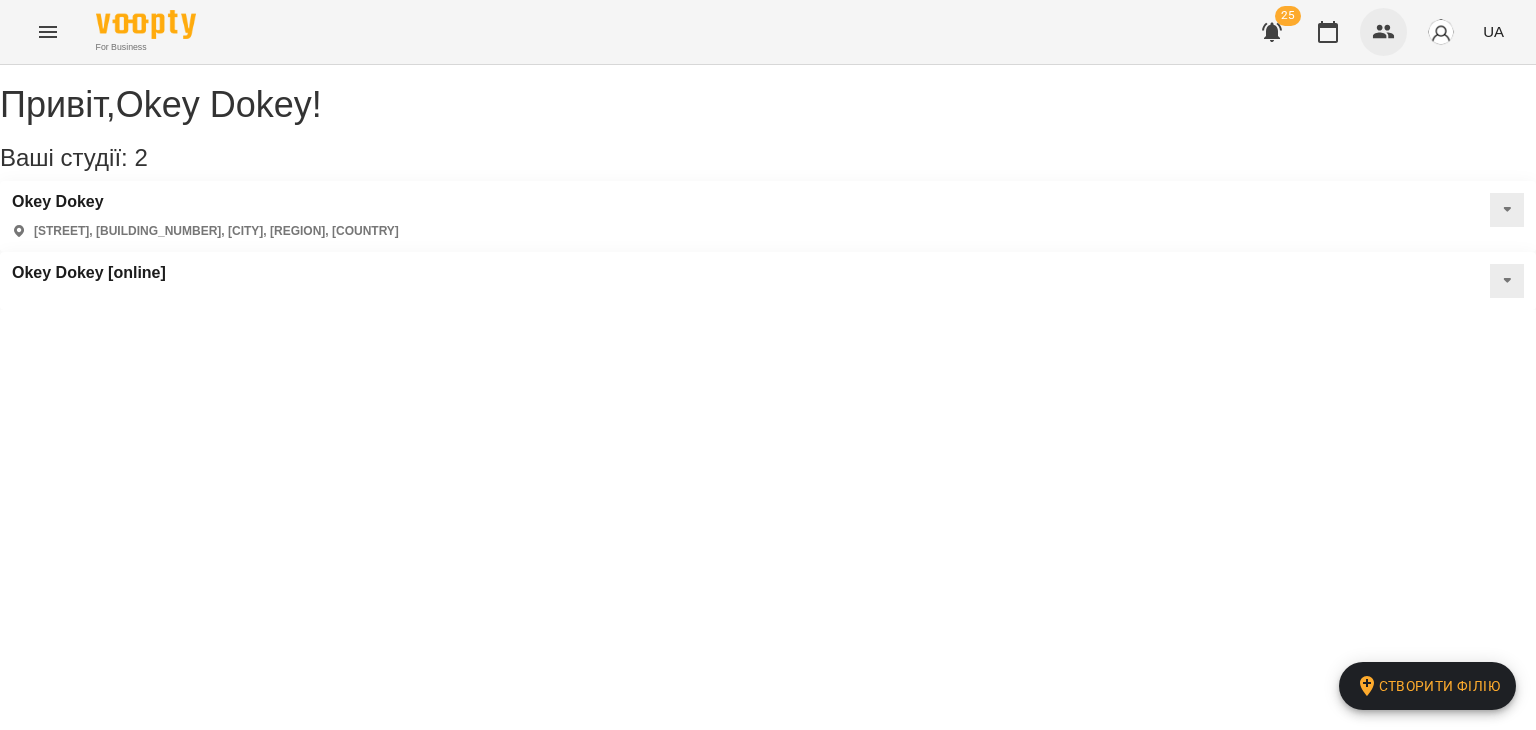 click at bounding box center (1384, 32) 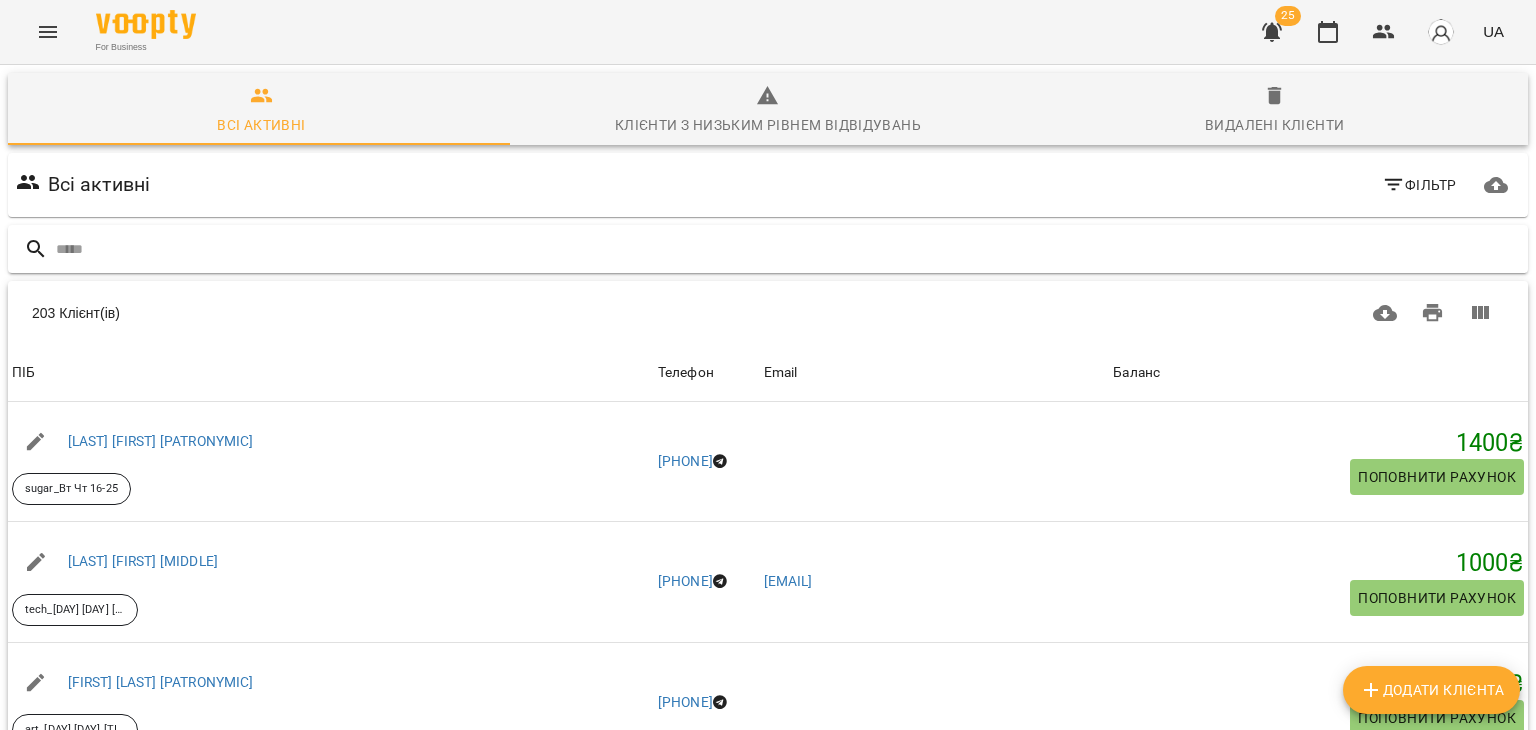 click at bounding box center (788, 249) 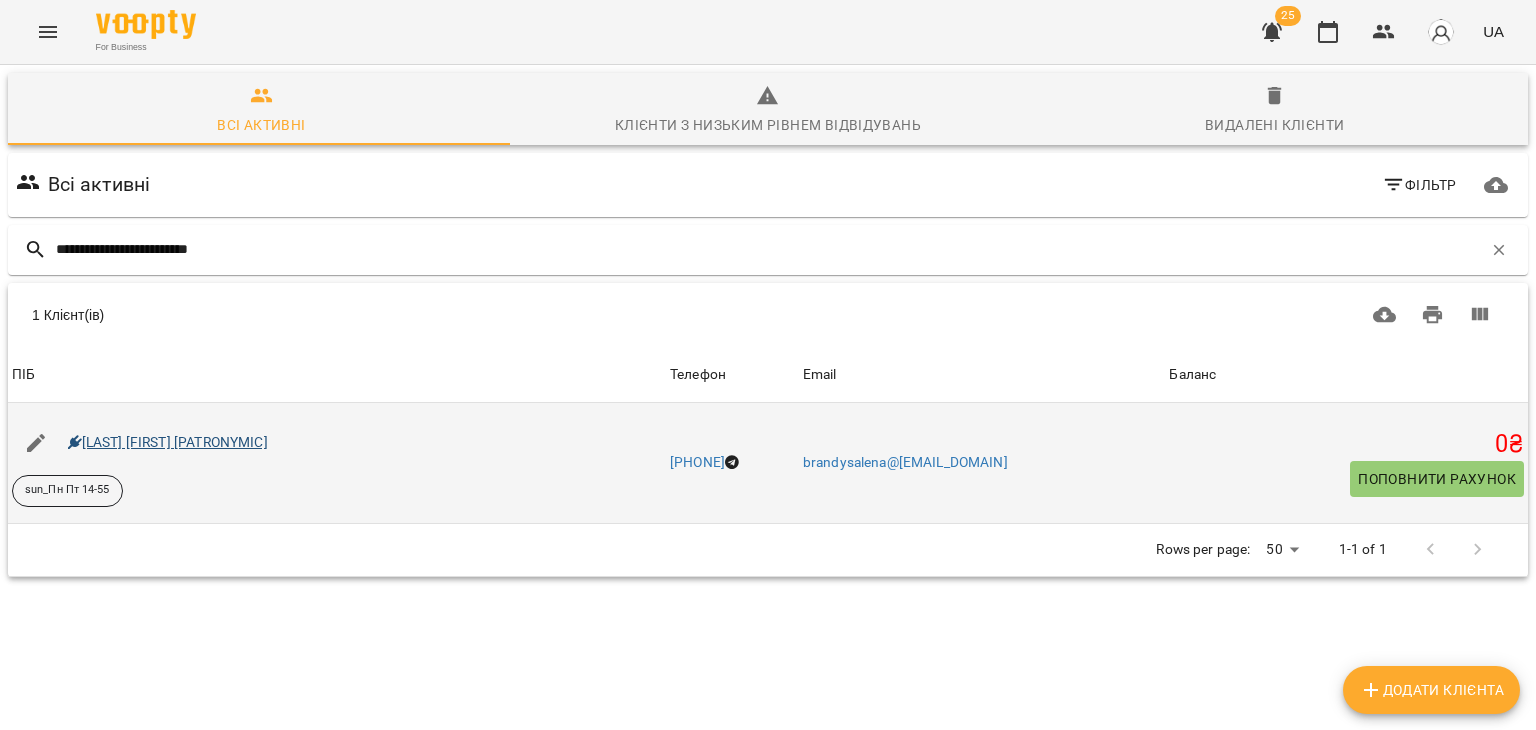 type on "**********" 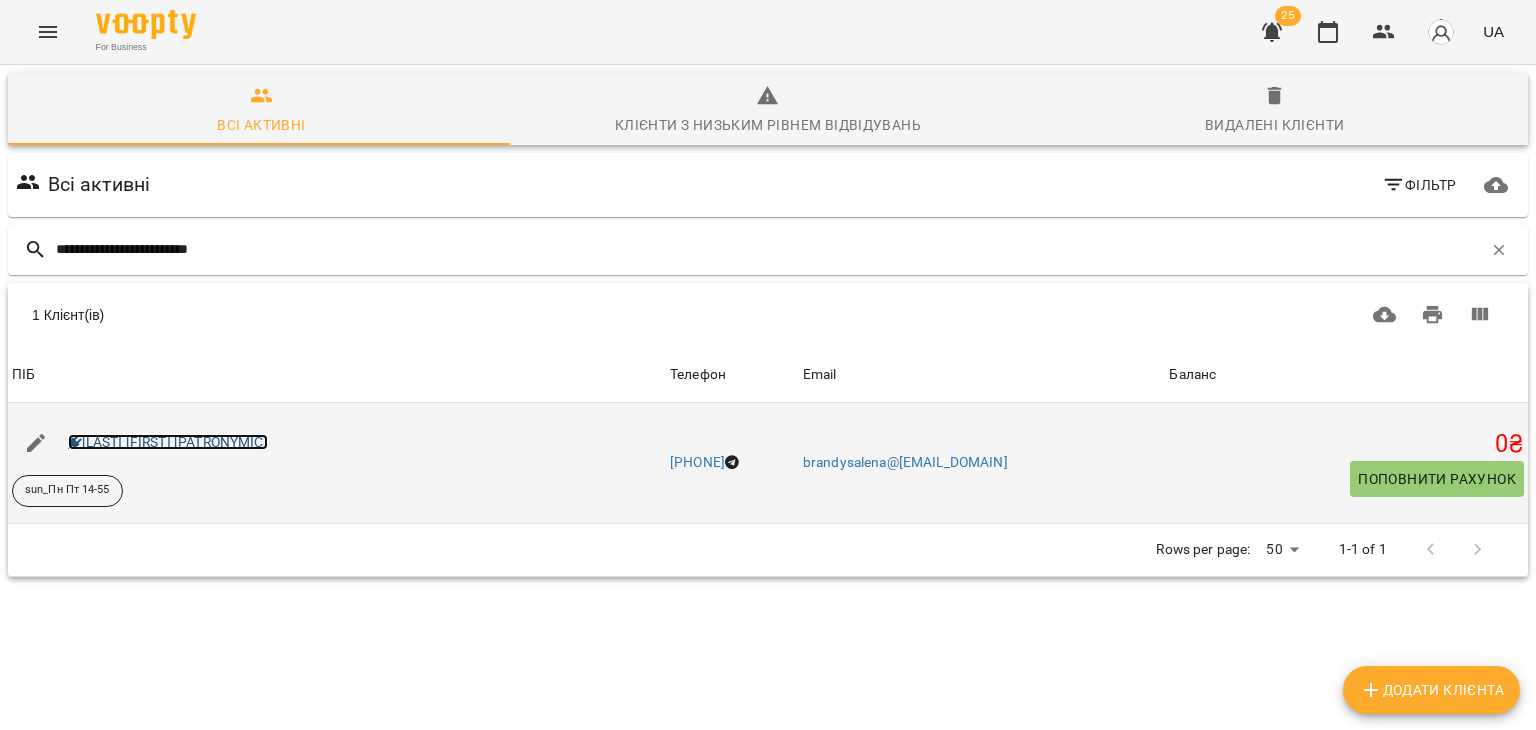 click on "[LAST] [FIRST] [PATRONYMIC]" at bounding box center (168, 442) 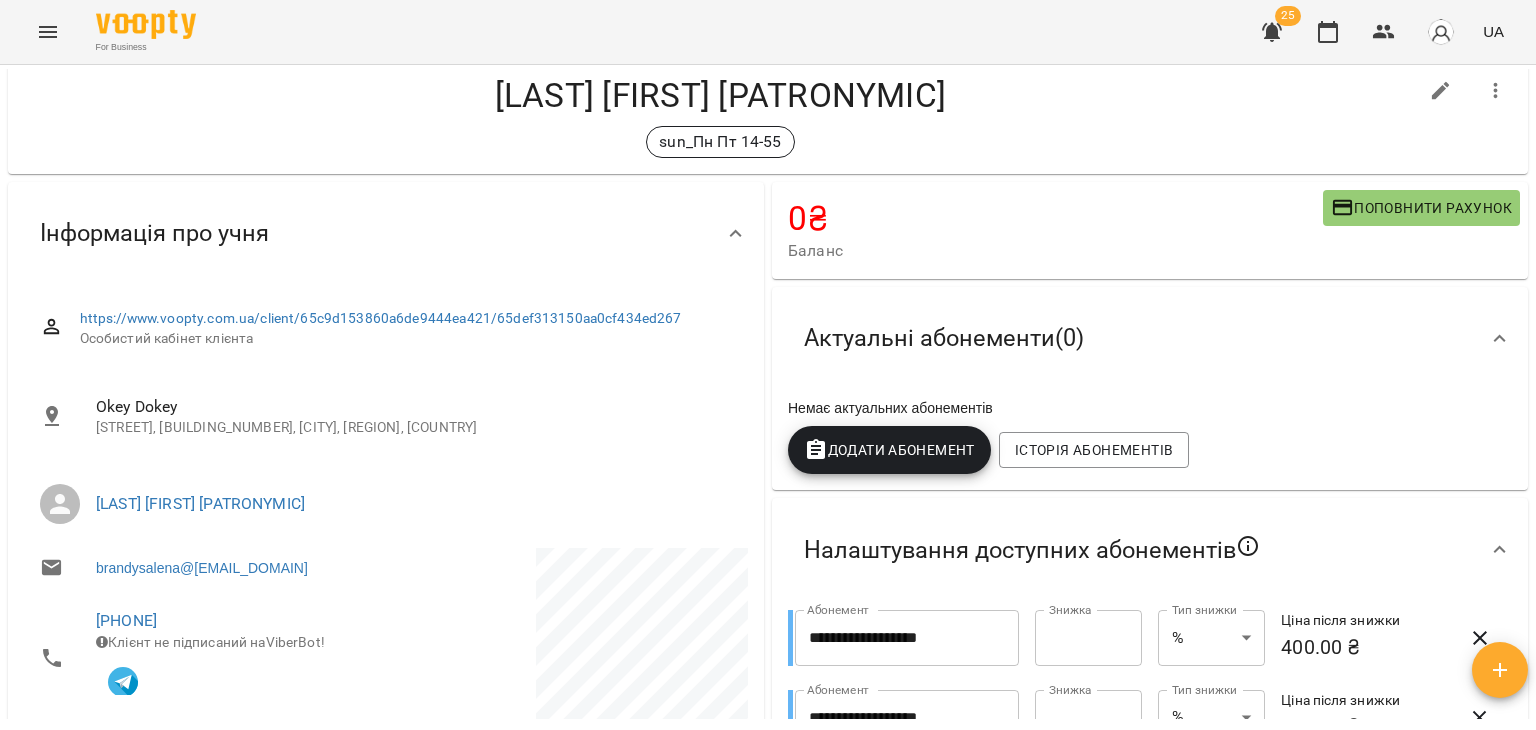scroll, scrollTop: 0, scrollLeft: 0, axis: both 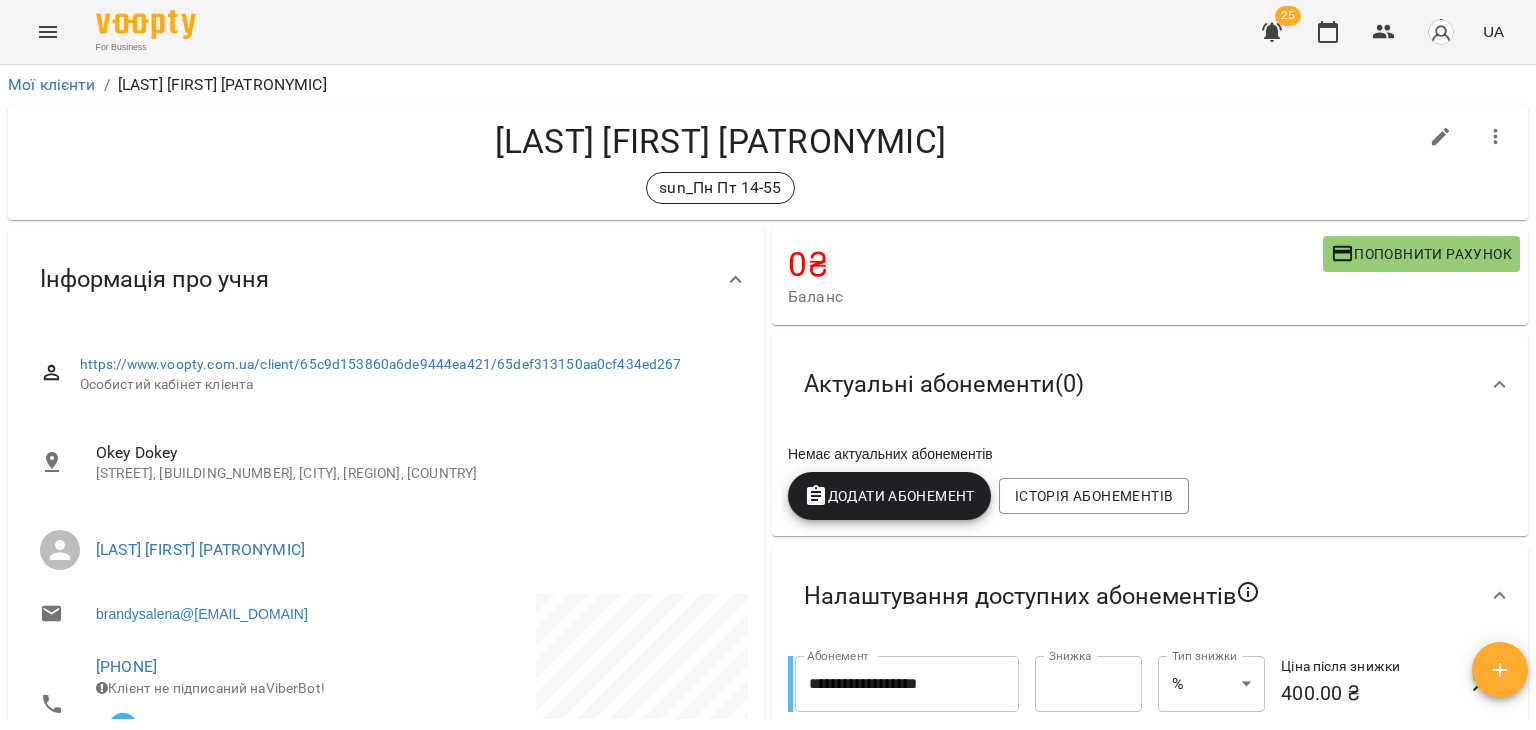 click at bounding box center [1496, 137] 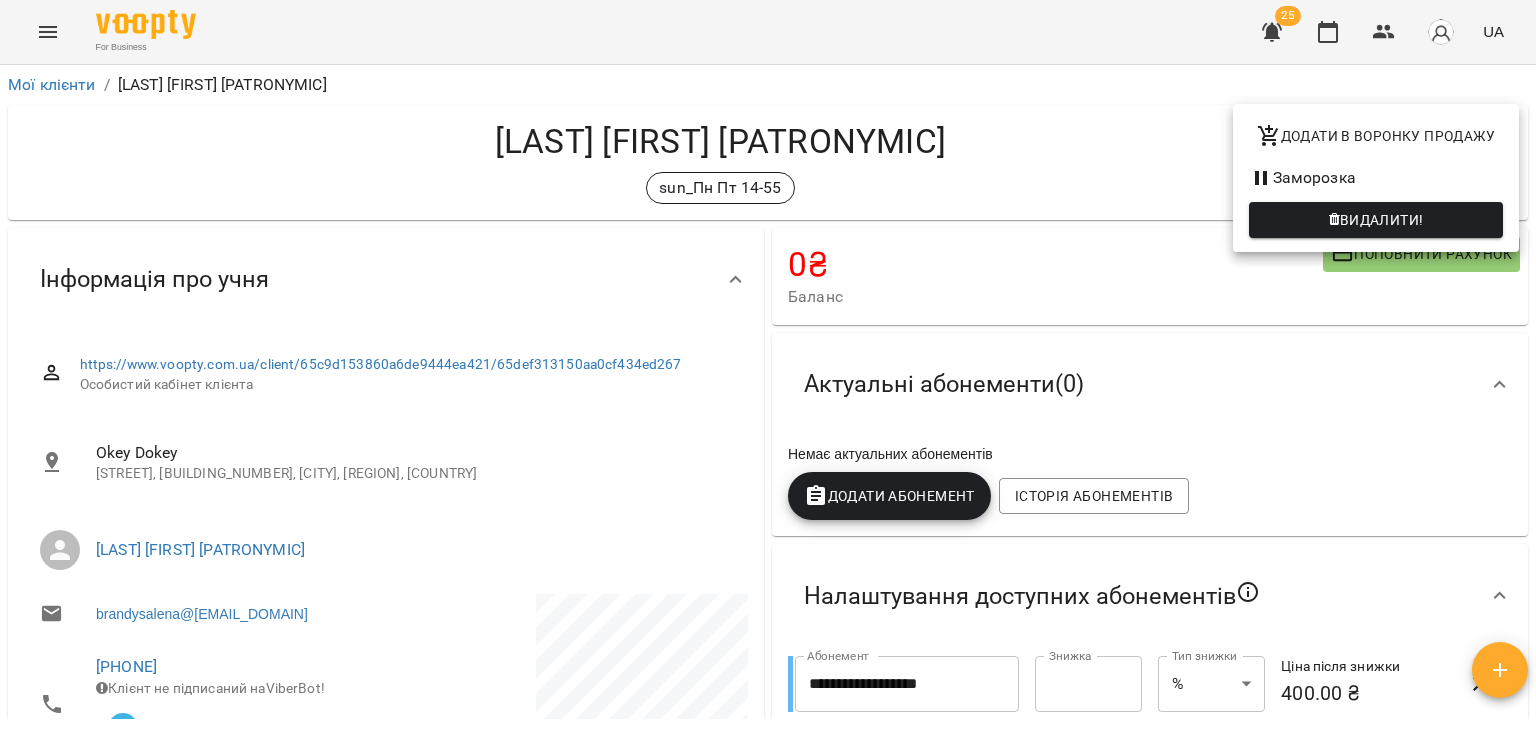 click at bounding box center (768, 365) 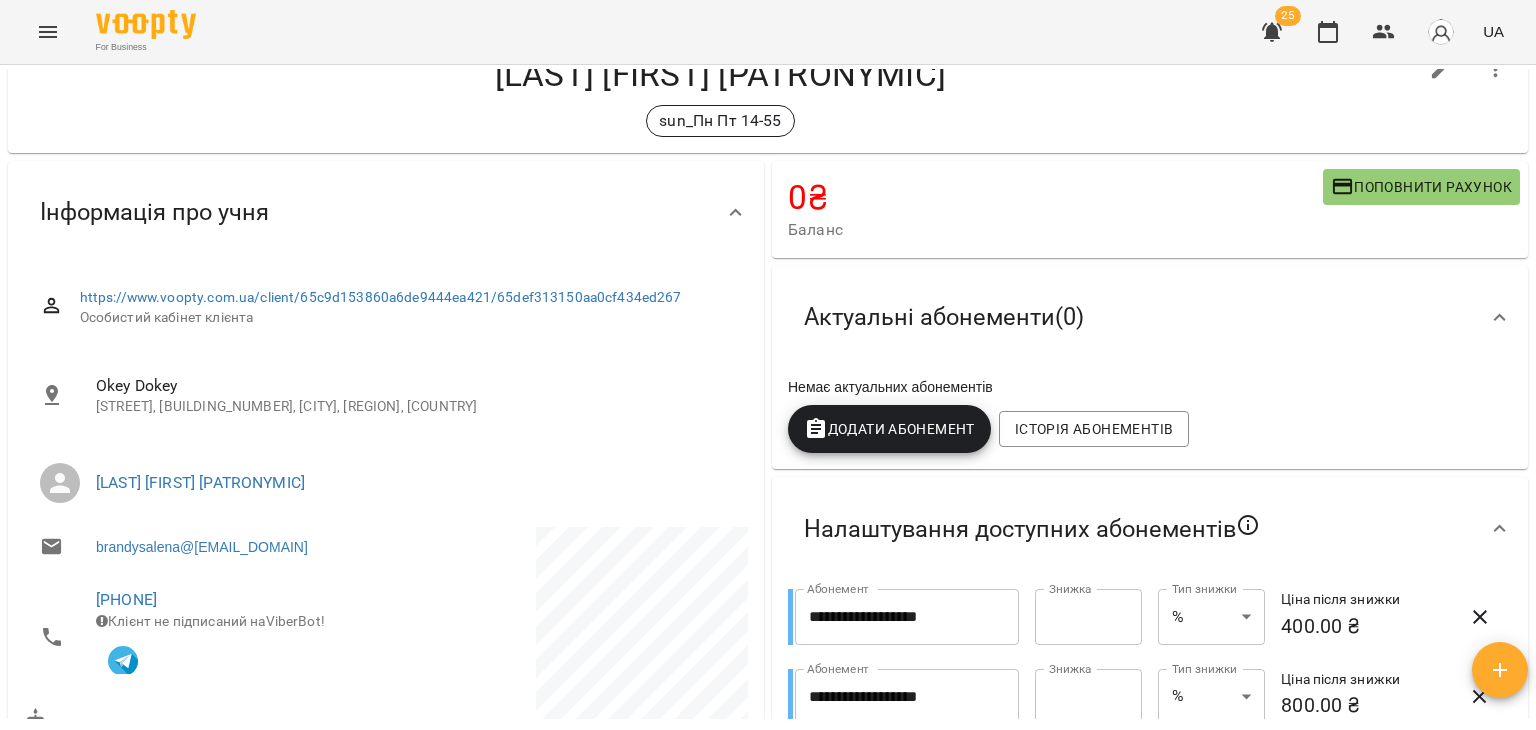 scroll, scrollTop: 100, scrollLeft: 0, axis: vertical 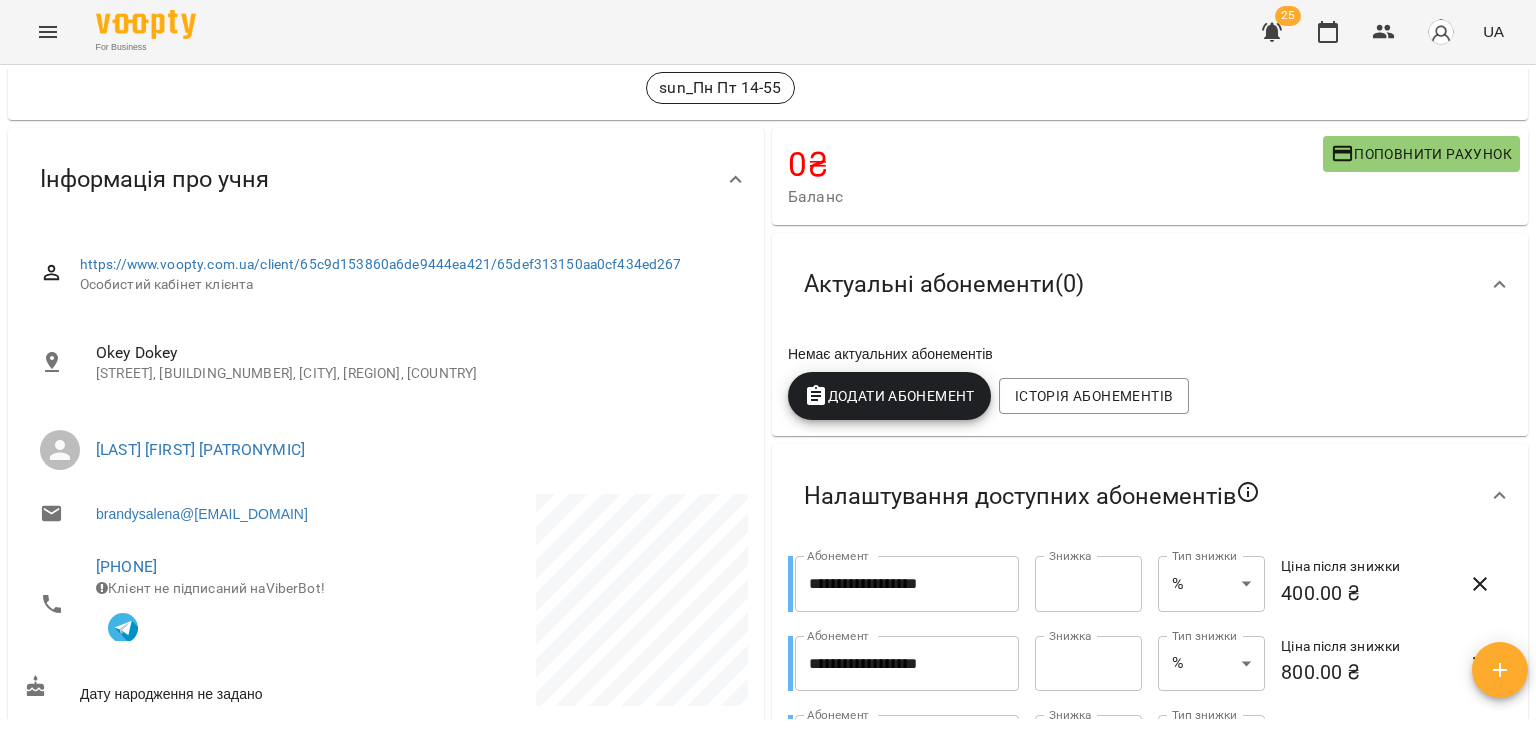 drag, startPoint x: 230, startPoint y: 565, endPoint x: 82, endPoint y: 564, distance: 148.00337 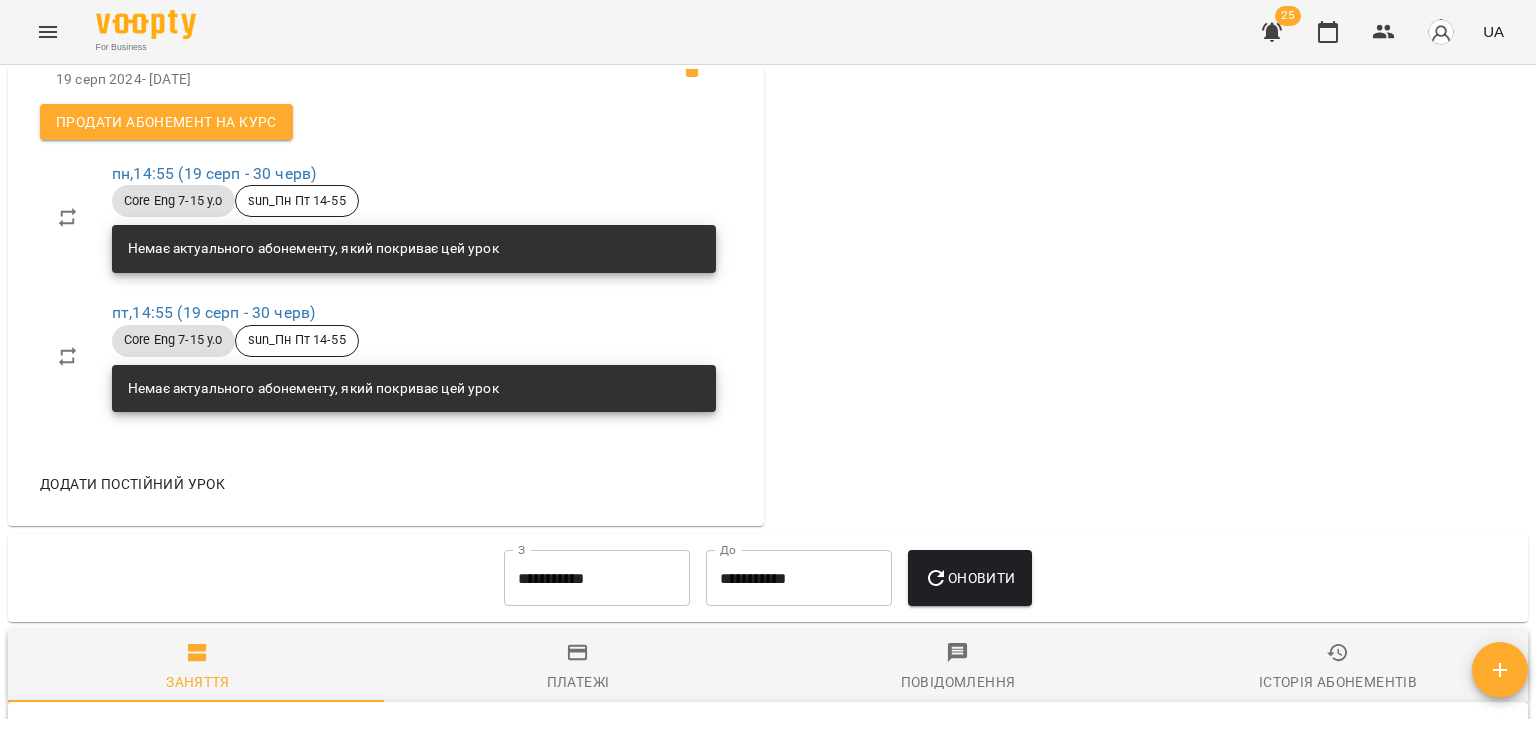 scroll, scrollTop: 1400, scrollLeft: 0, axis: vertical 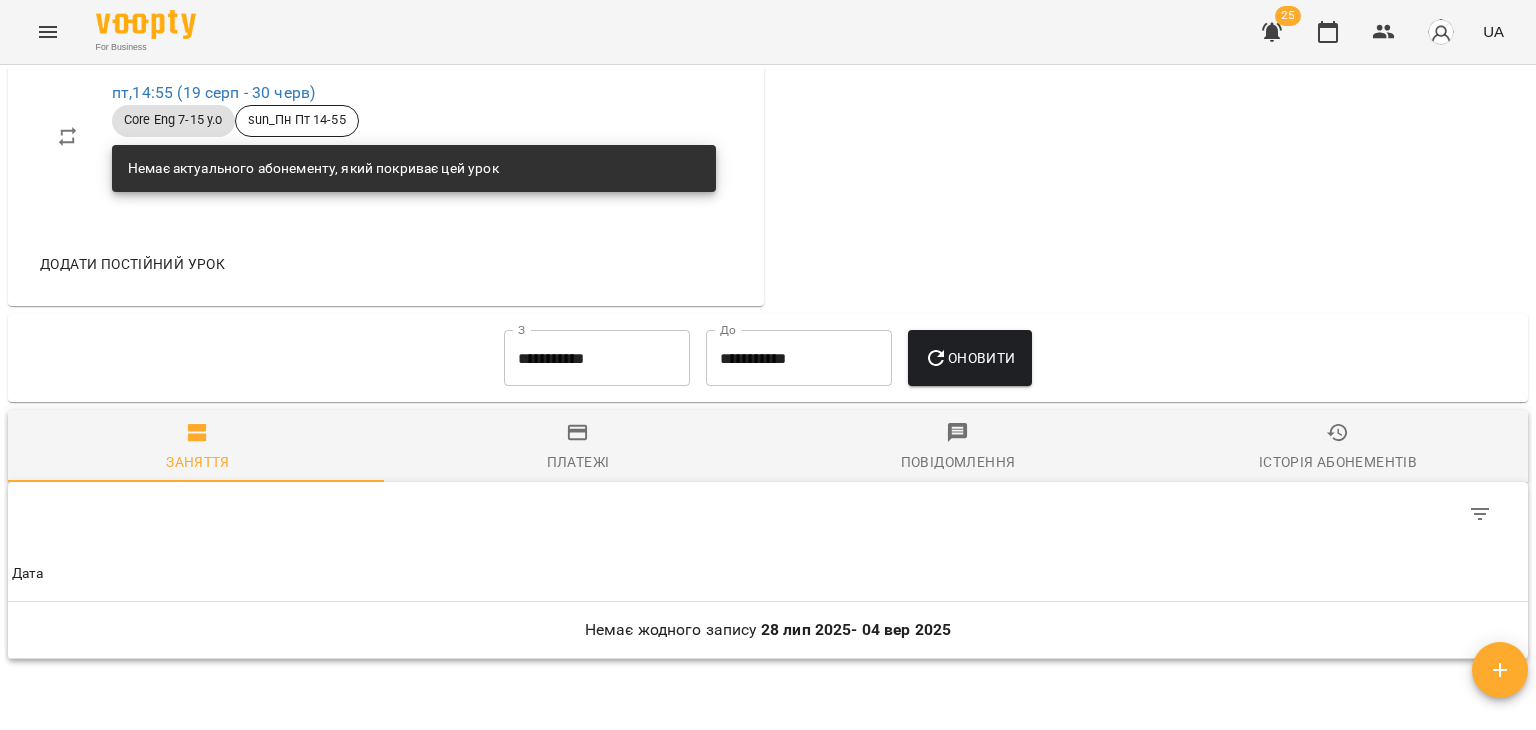 click on "**********" at bounding box center (597, 358) 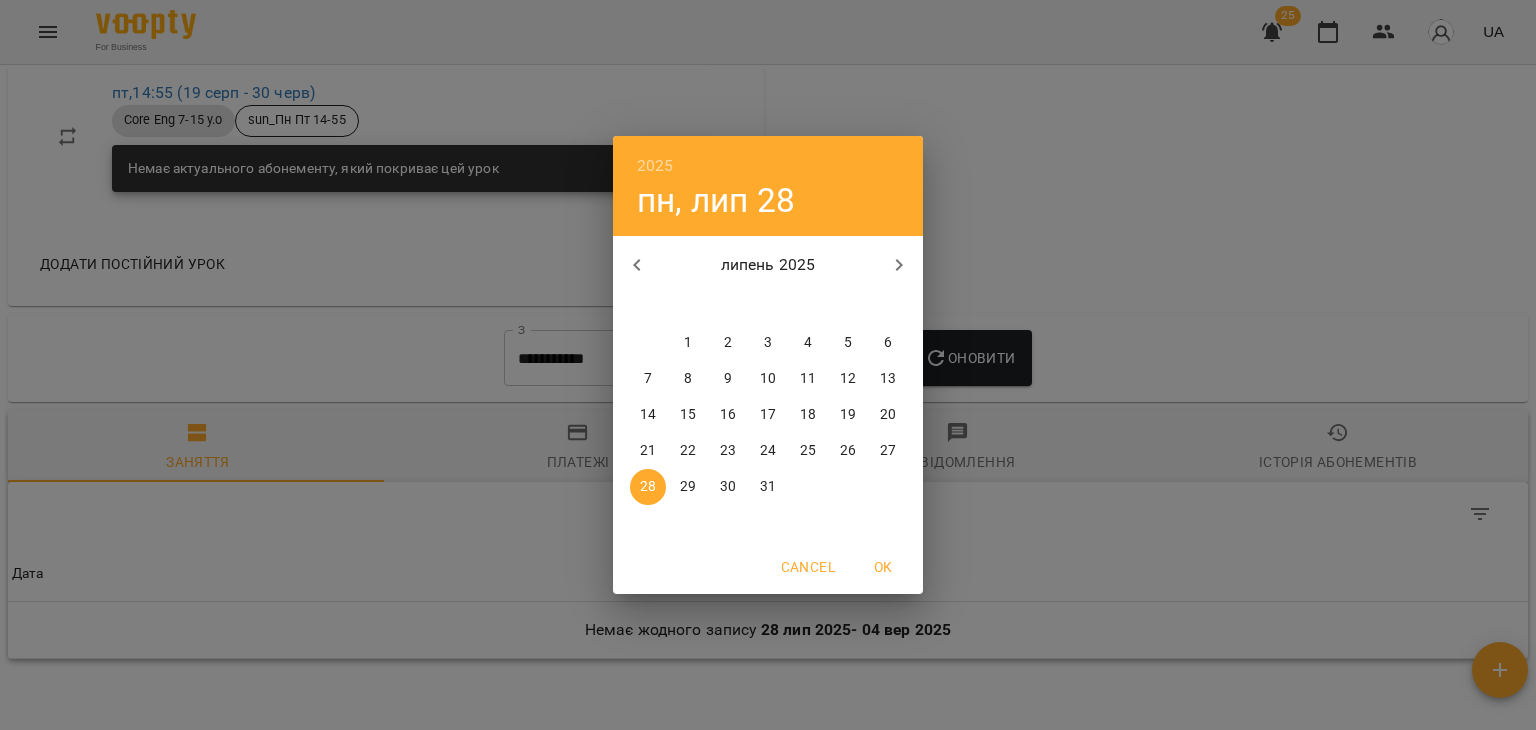 click 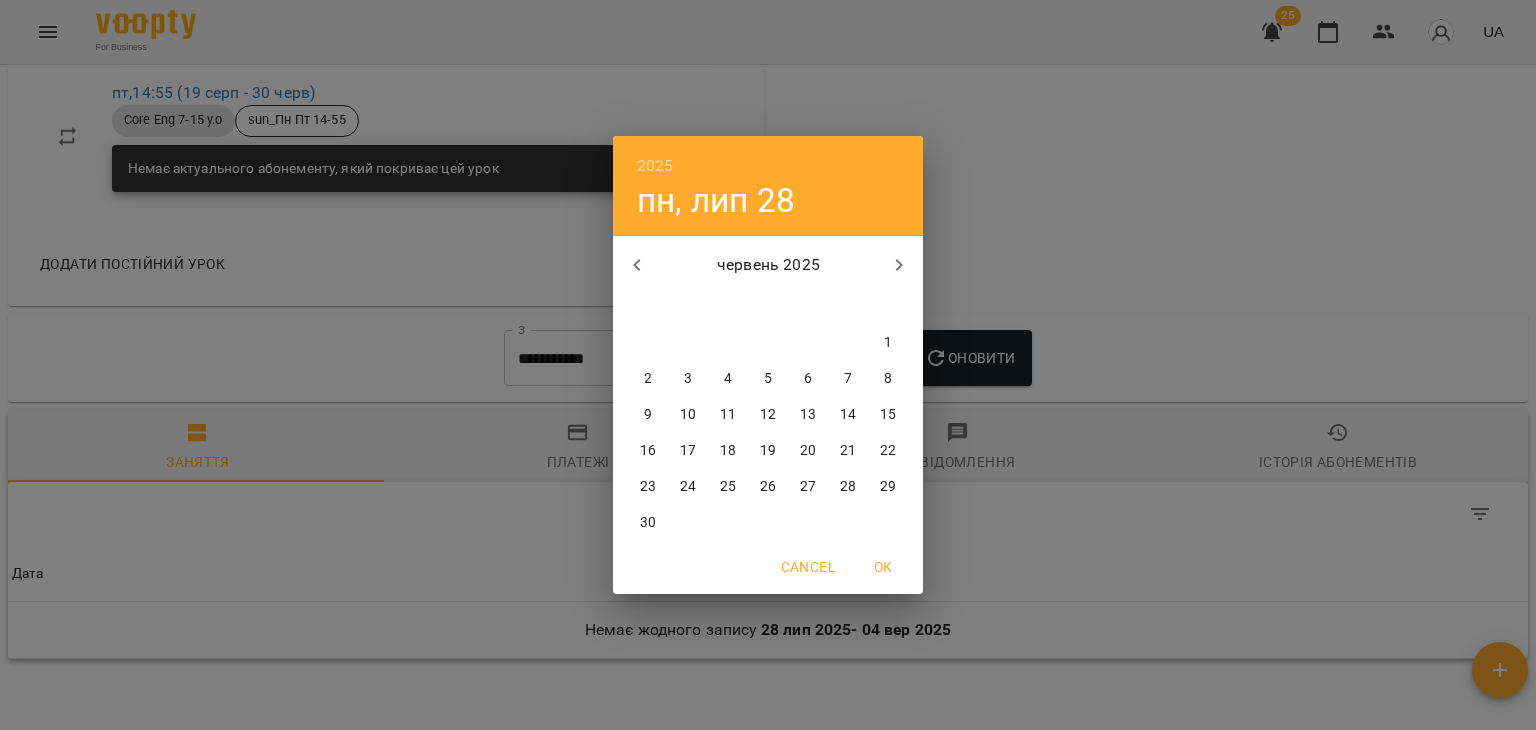 click 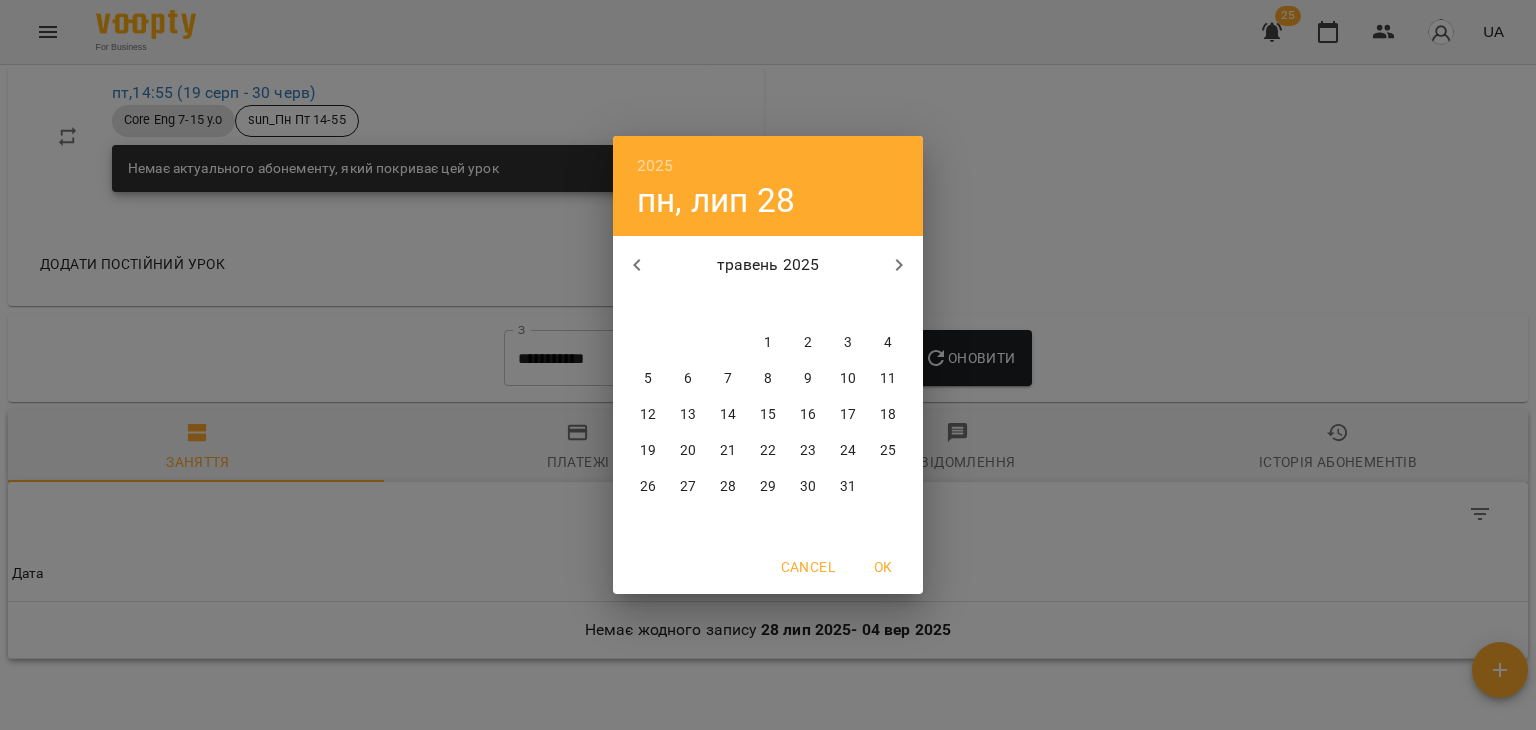 click at bounding box center [899, 265] 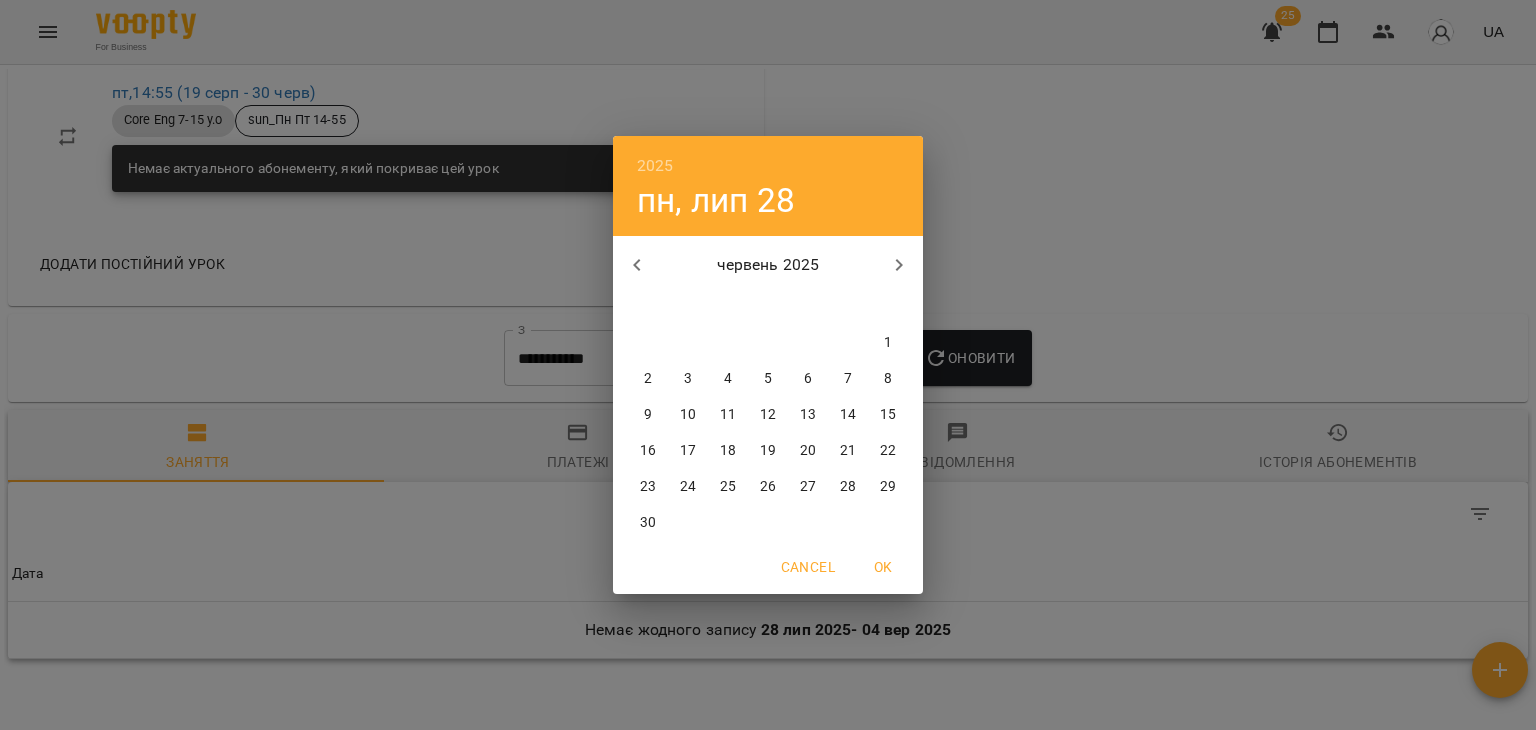 click on "1" at bounding box center [888, 343] 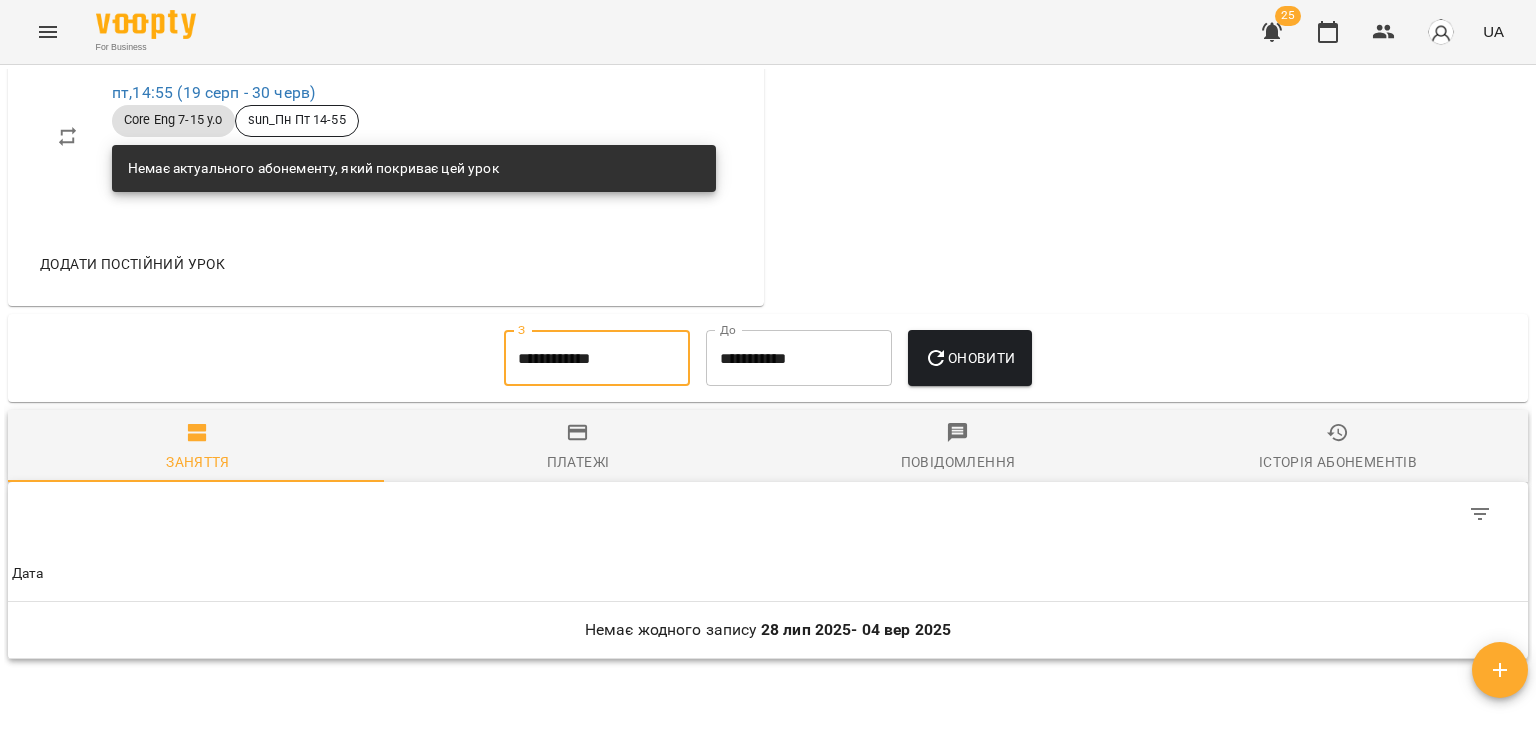 click on "Оновити" at bounding box center (969, 358) 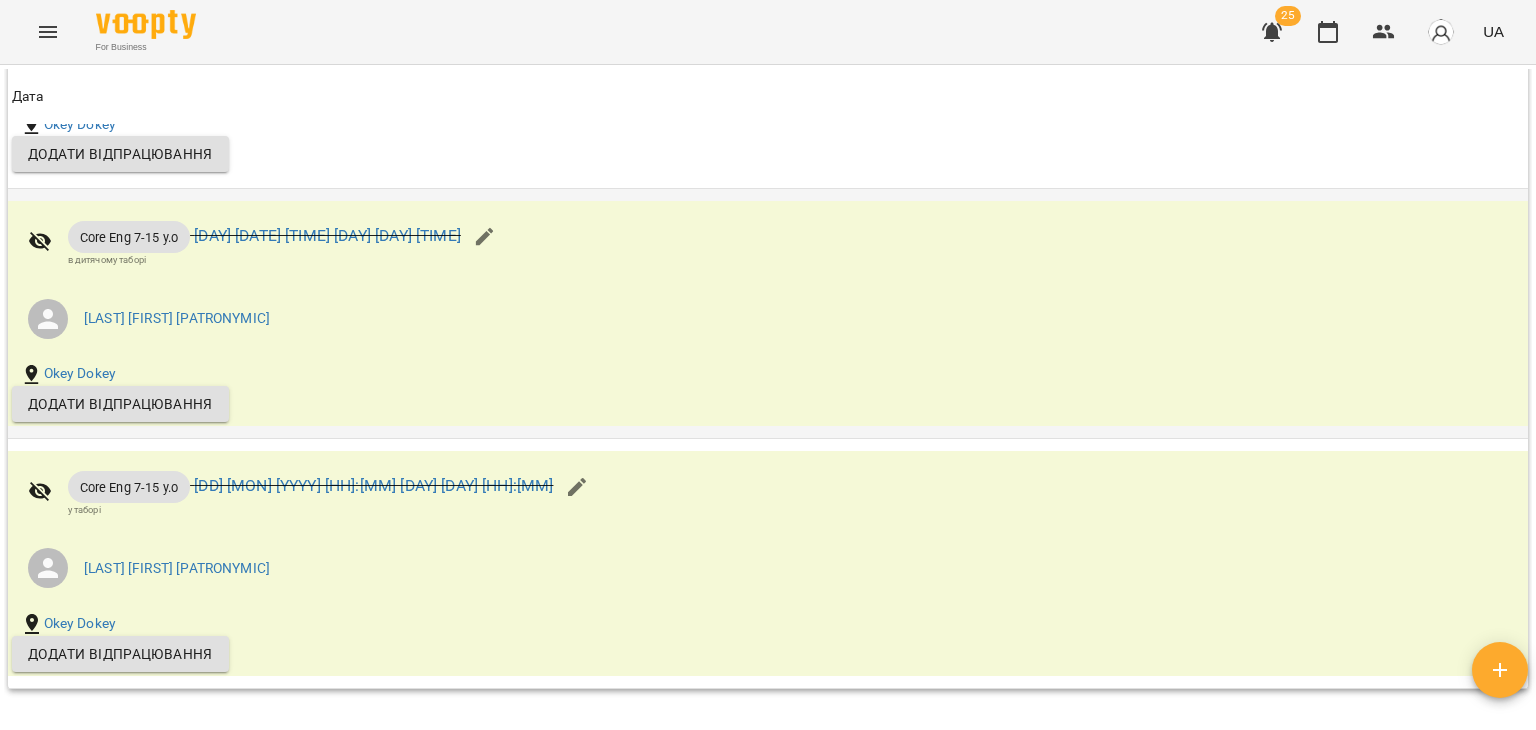 scroll, scrollTop: 3808, scrollLeft: 0, axis: vertical 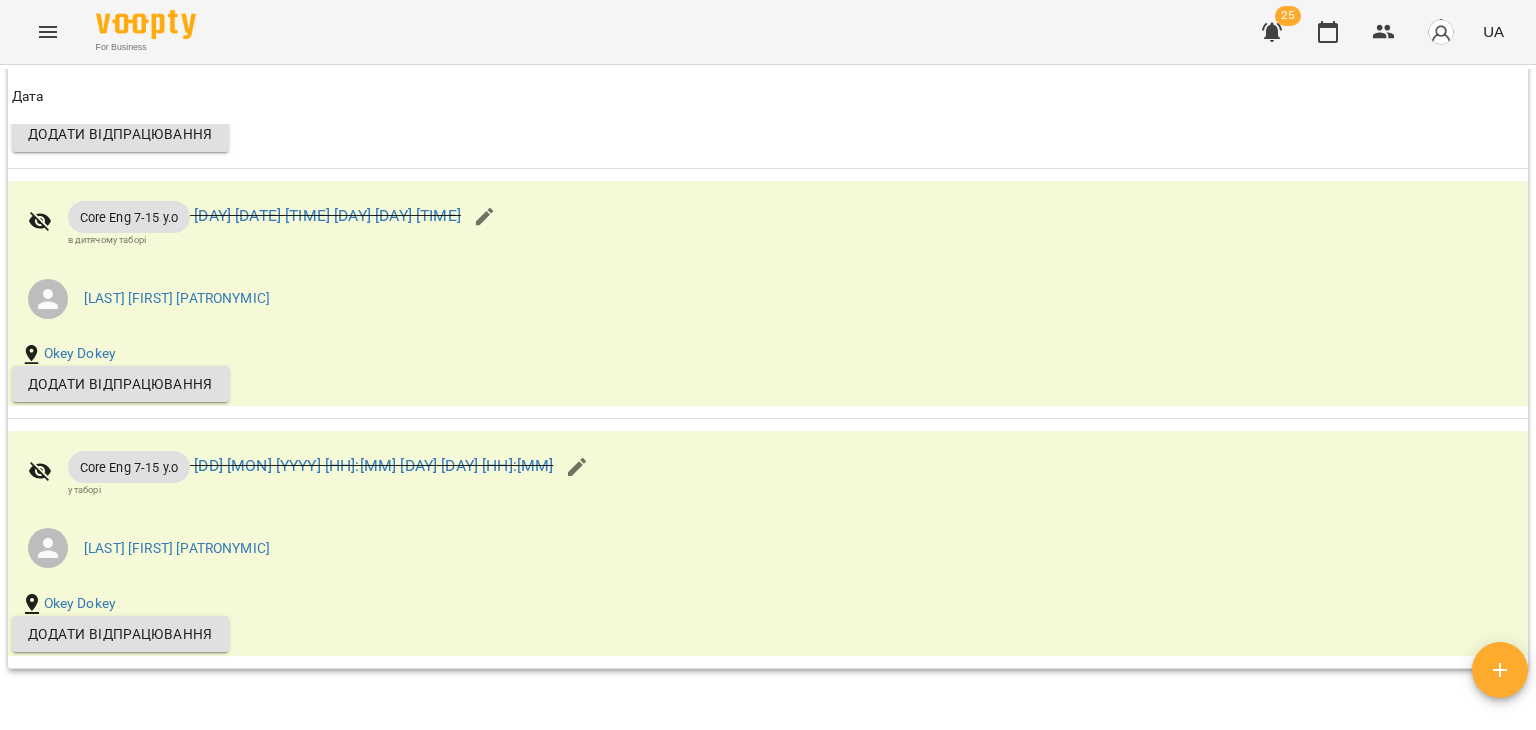 click at bounding box center (48, 32) 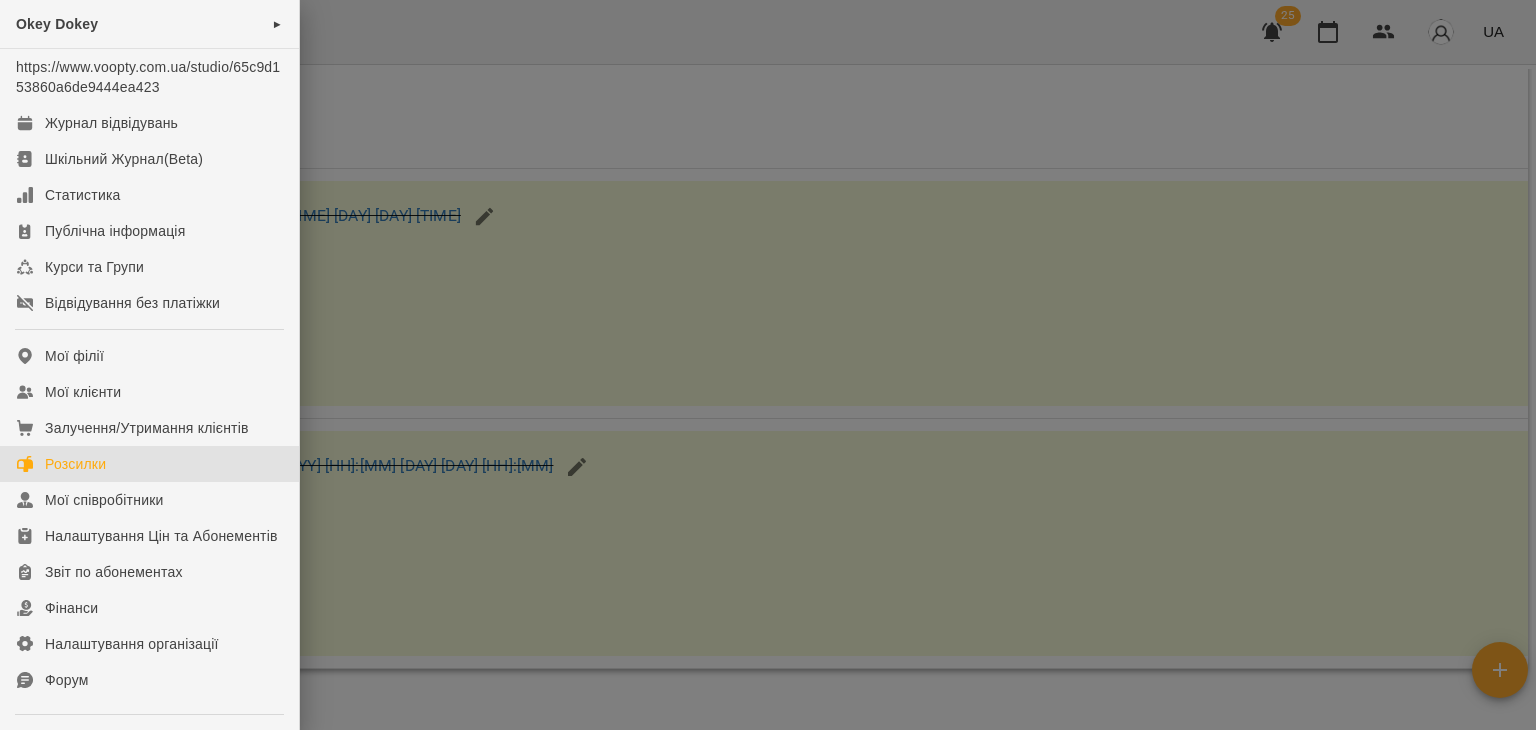 click on "Розсилки" at bounding box center [75, 464] 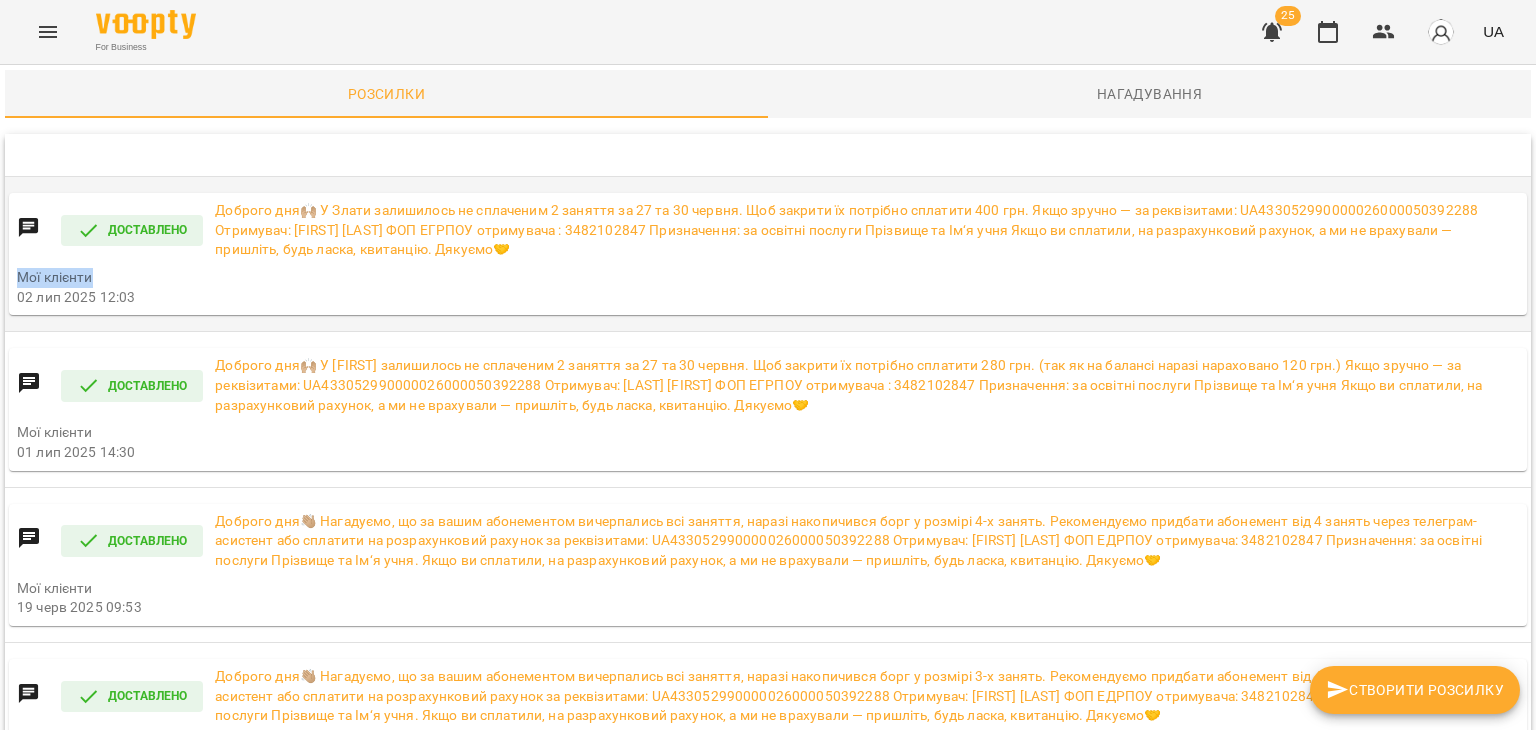 drag, startPoint x: 113, startPoint y: 281, endPoint x: 18, endPoint y: 278, distance: 95.047356 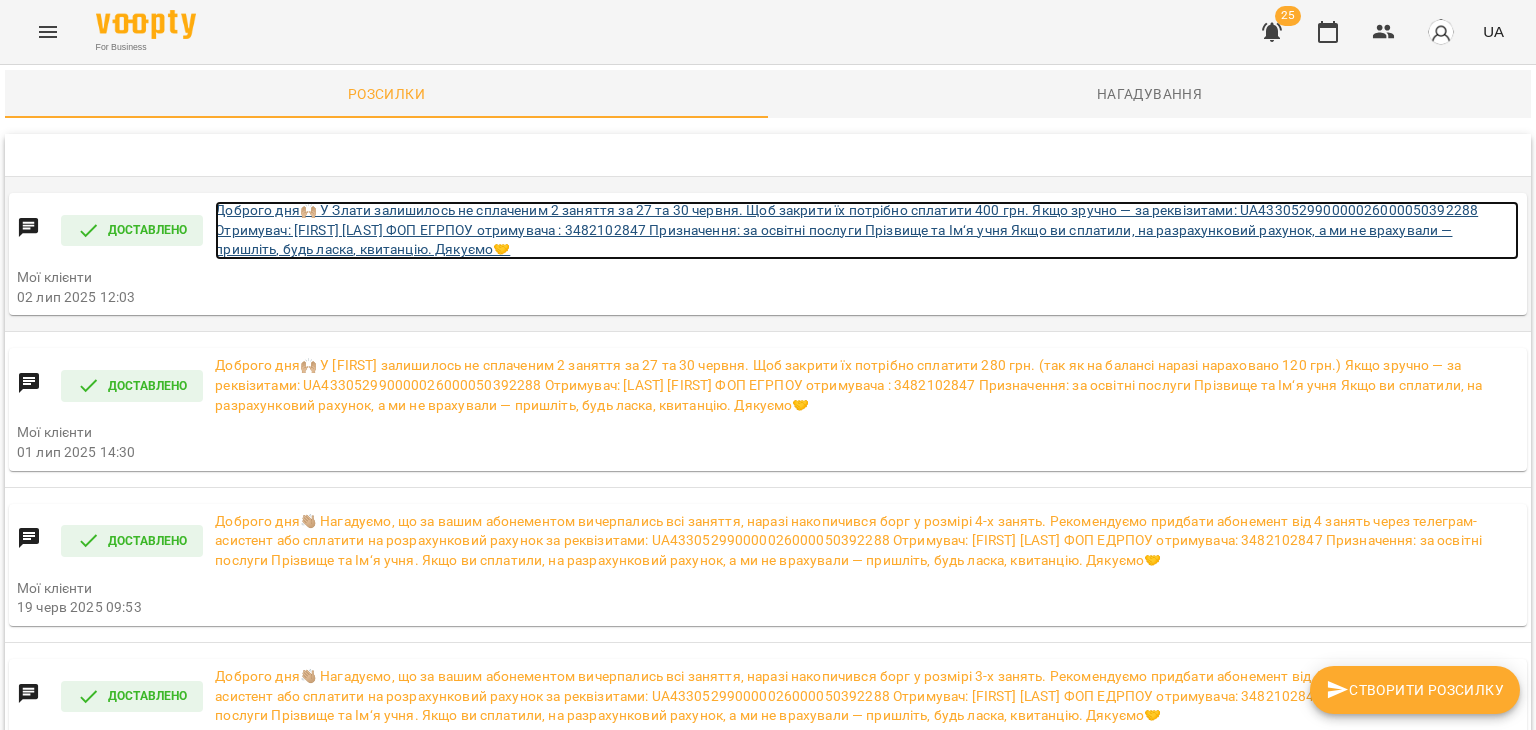 click on "Доброго дня🙌🏼 У Злати залишилось не сплаченим 2 заняття за 27 та 30 червня. Щоб закрити їх потрібно сплатити 400 грн. Якщо зручно — за реквізитами: UA433052990000026000050392288 Отримувач: [FIRST] [LAST] ФОП ЕГРПОУ отримувача : 3482102847 Призначення: за освітні послуги Прізвище та Ім‘я учня Якщо ви сплатили, на разрахунковий рахунок, а ми не врахували — пришліть, будь ласка, квитанцію. Дякуємо🤝" at bounding box center (867, 230) 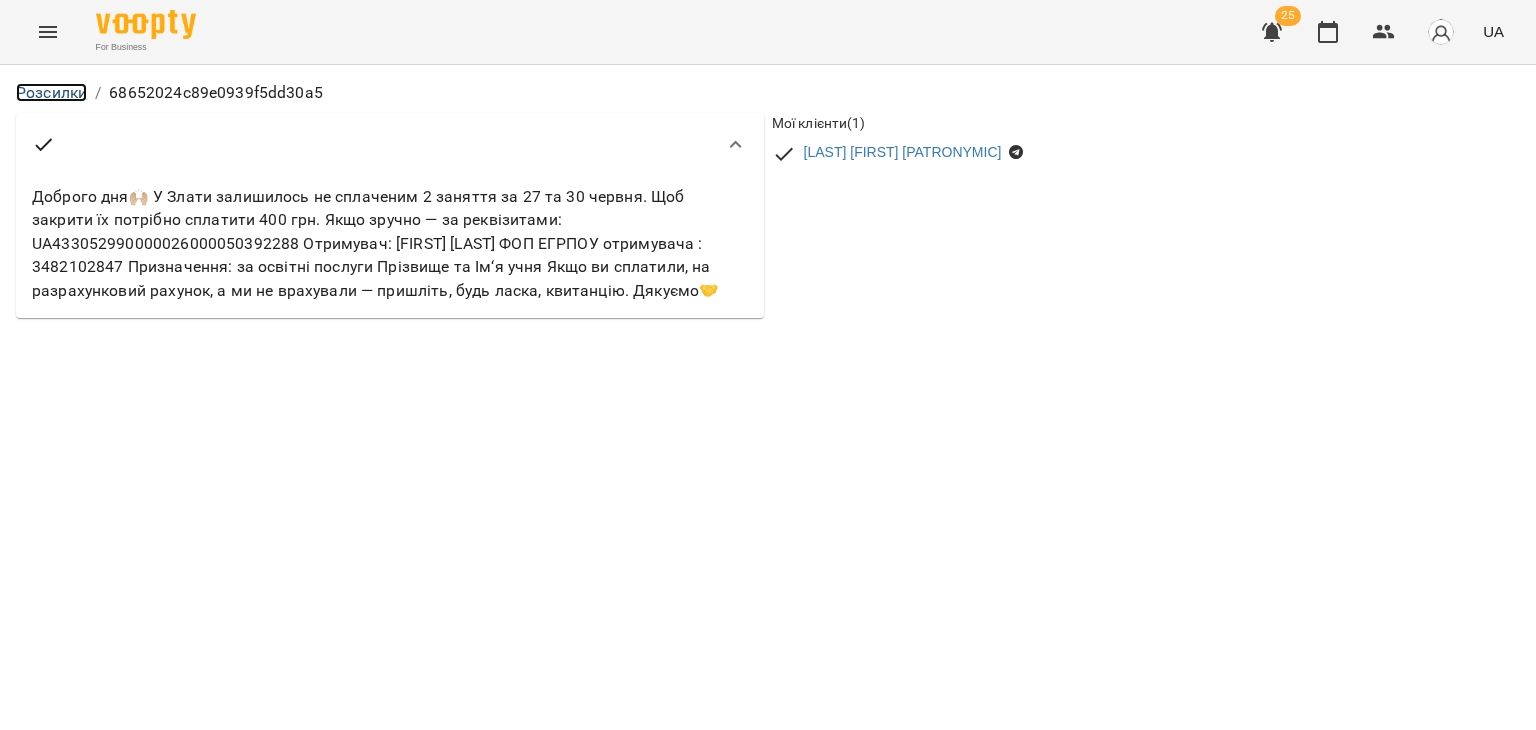 click on "Розсилки" at bounding box center [51, 92] 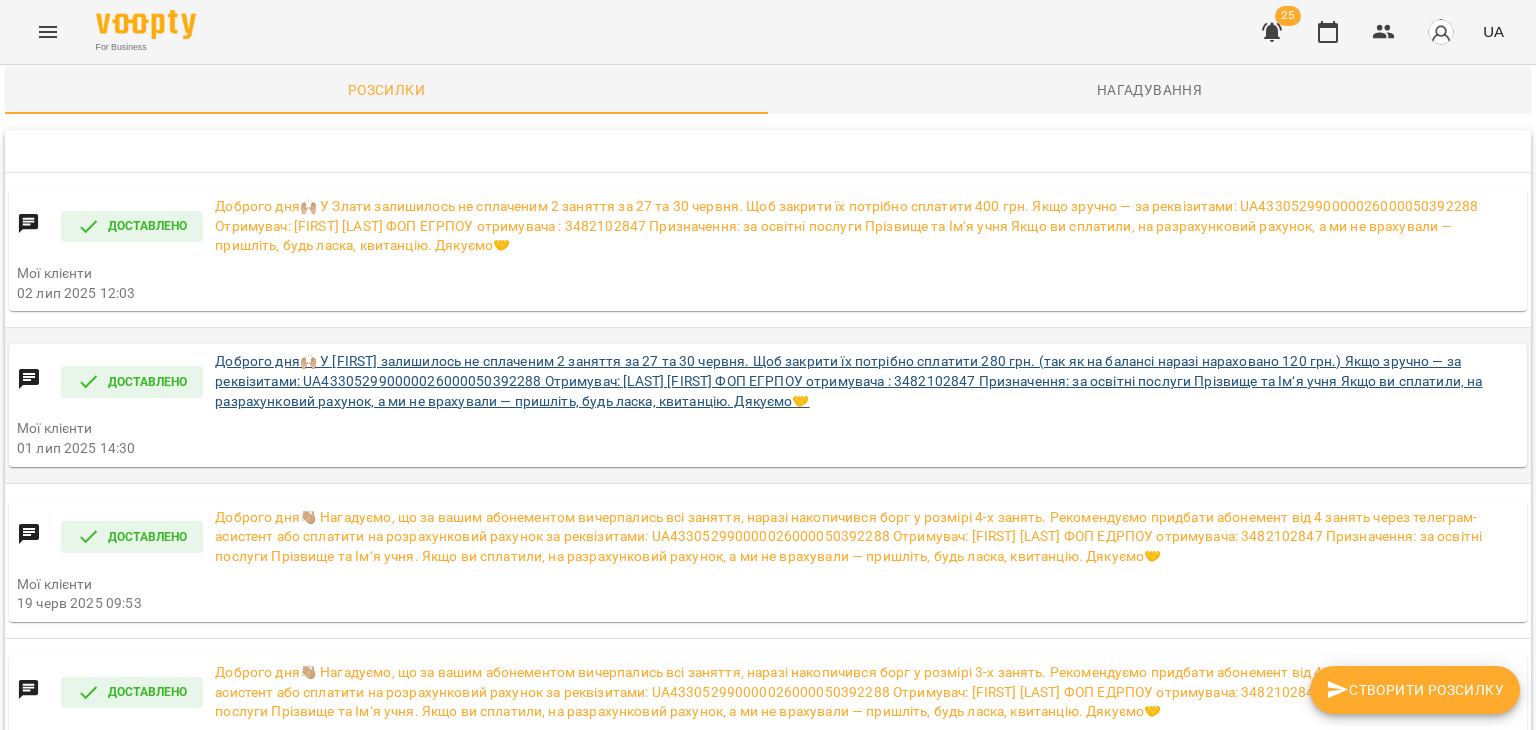 scroll, scrollTop: 100, scrollLeft: 0, axis: vertical 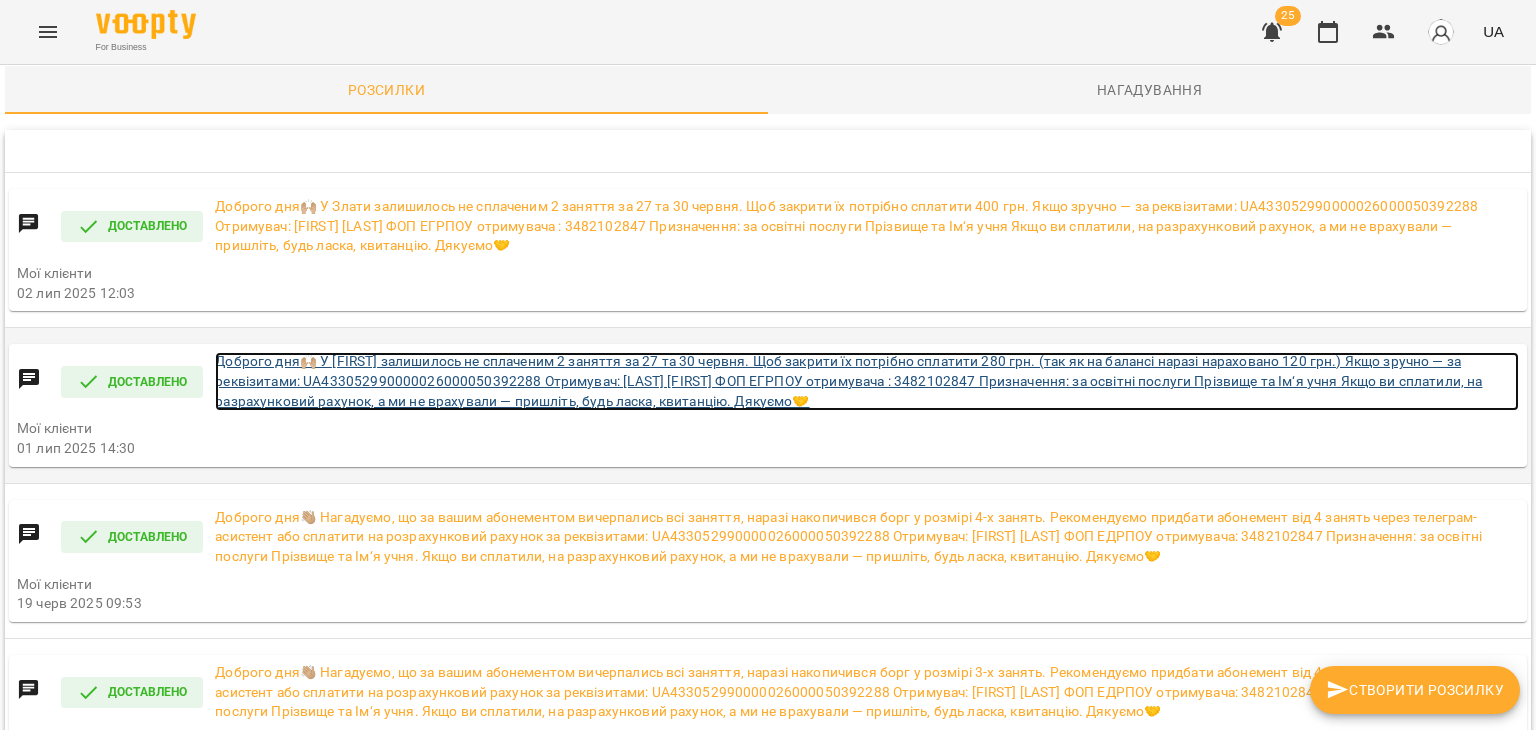 click on "Доброго дня🙌🏼 У [FIRST] залишилось не сплаченим 2 заняття за 27 та 30 червня. Щоб закрити їх потрібно сплатити 280 грн. (так як на балансі наразі нараховано 120 грн.) Якщо зручно — за реквізитами: UA433052990000026000050392288 Отримувач: [LAST] [FIRST] ФОП ЕГРПОУ отримувача : 3482102847 Призначення: за освітні послуги Прізвище та Ім‘я учня Якщо ви сплатили, на разрахунковий рахунок, а ми не врахували — пришліть, будь ласка, квитанцію. Дякуємо🤝" at bounding box center [867, 381] 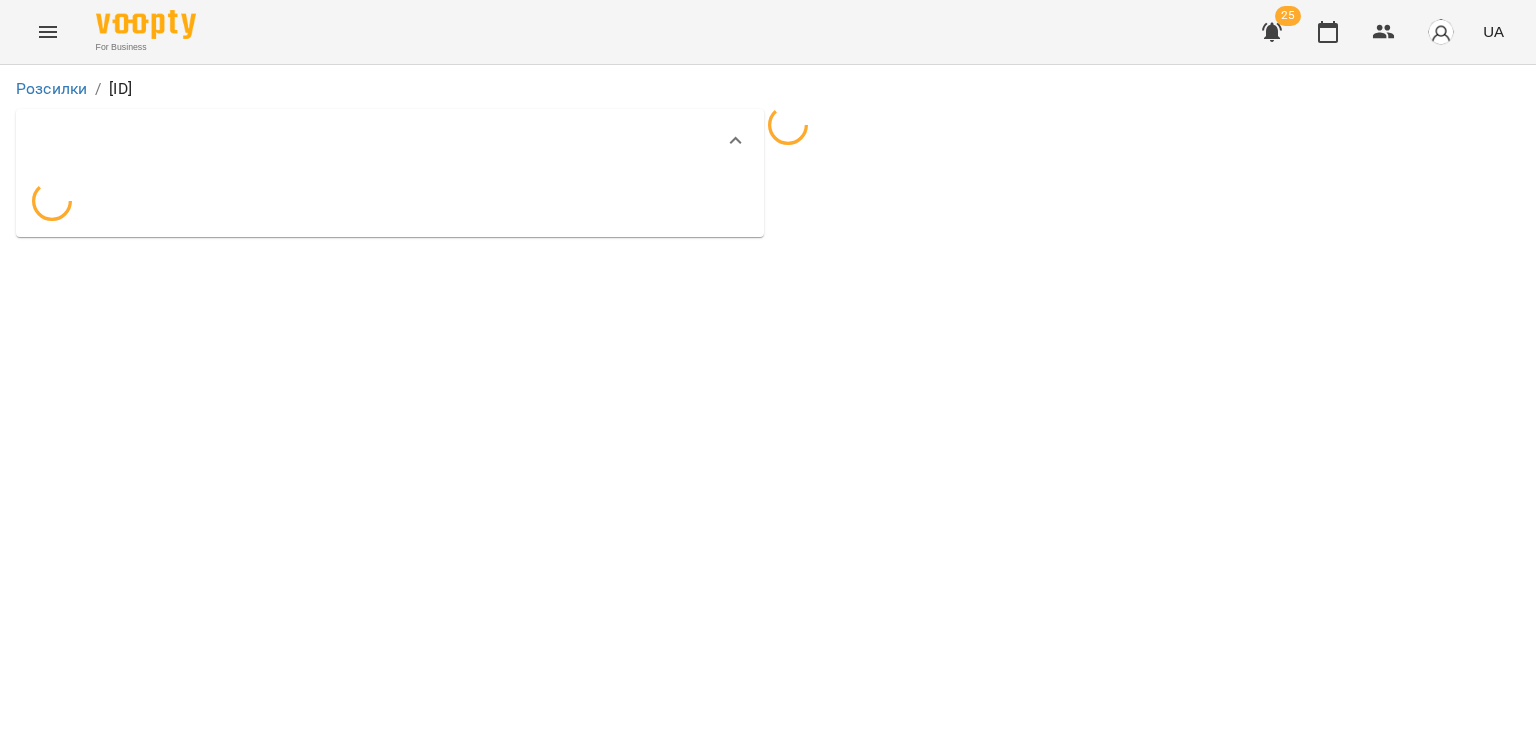 scroll, scrollTop: 0, scrollLeft: 0, axis: both 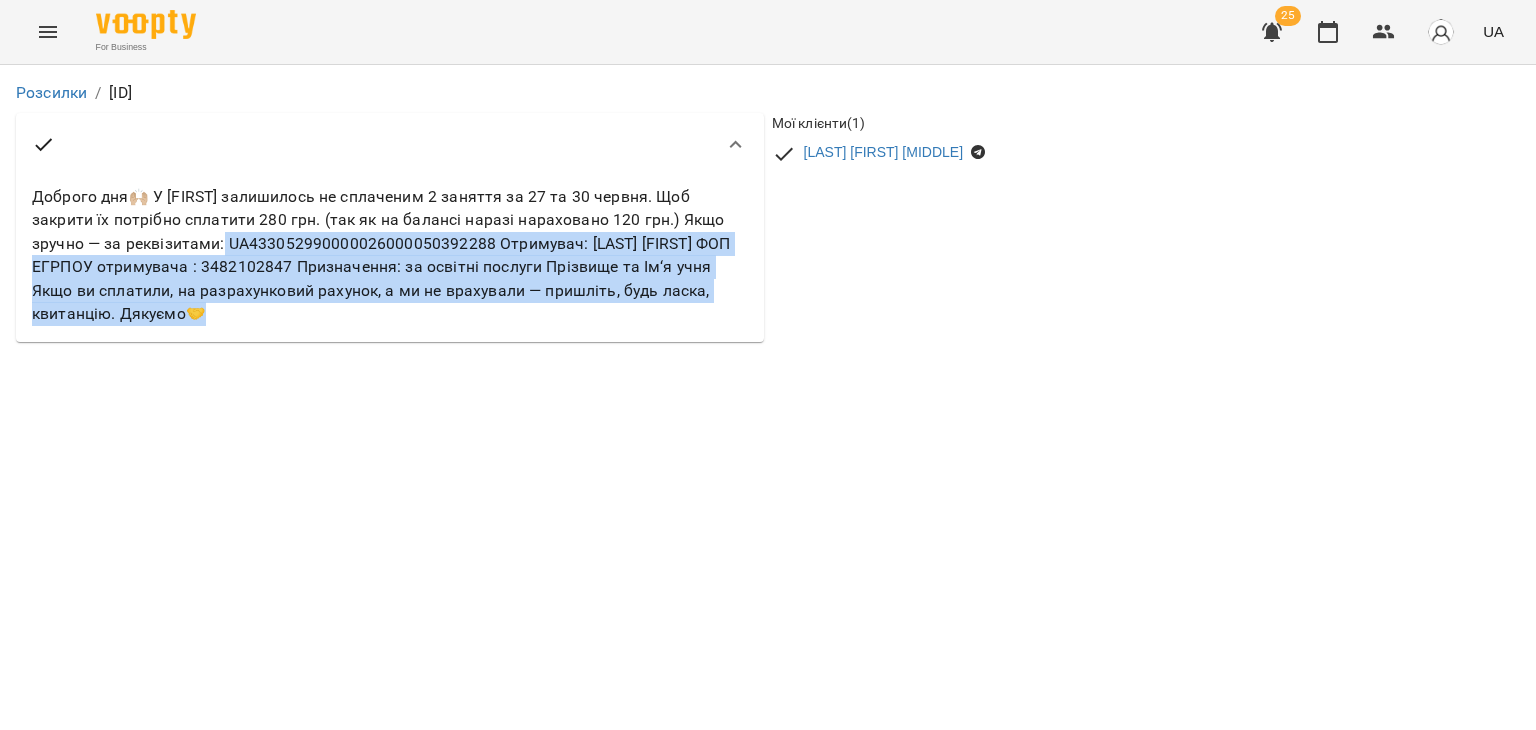 drag, startPoint x: 466, startPoint y: 313, endPoint x: 226, endPoint y: 242, distance: 250.28185 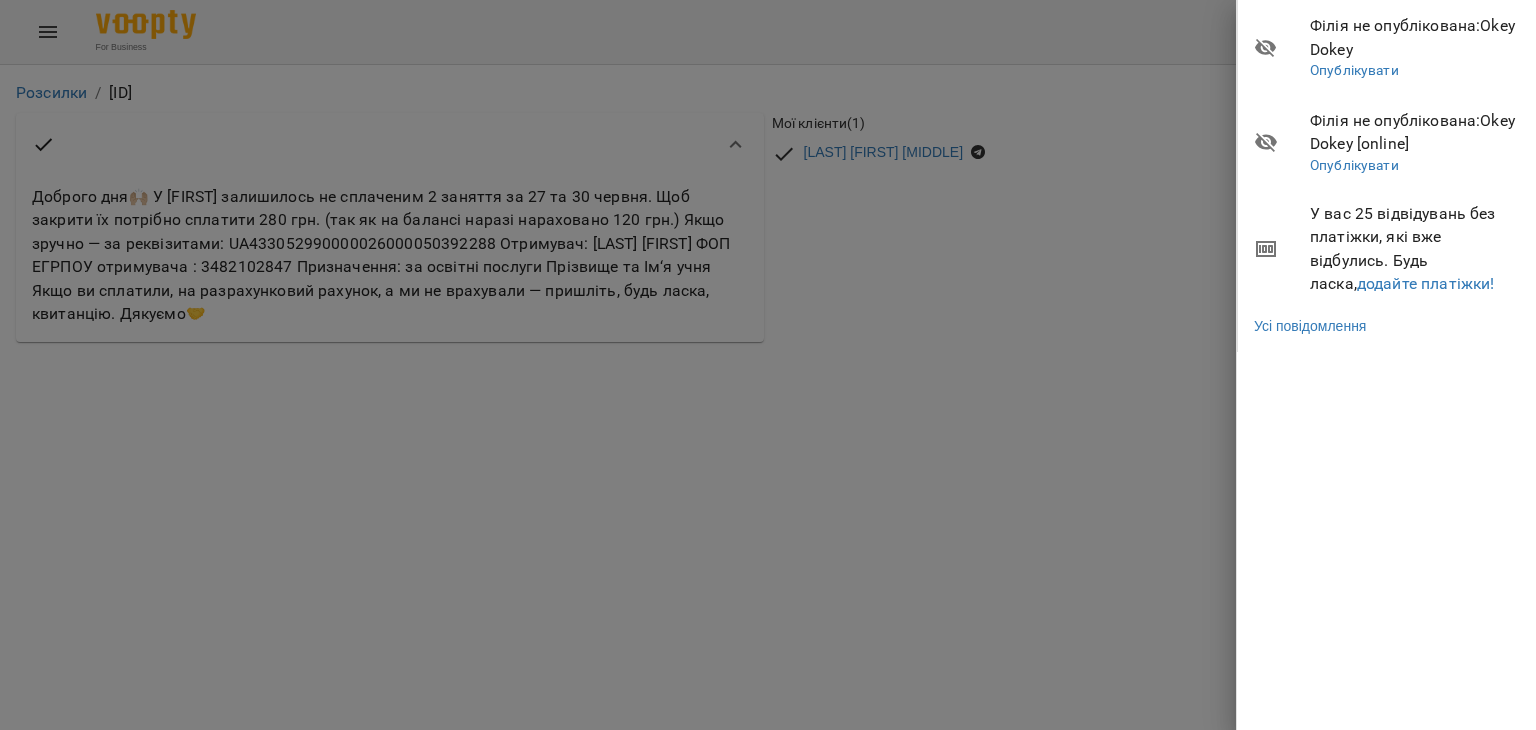 click at bounding box center [768, 365] 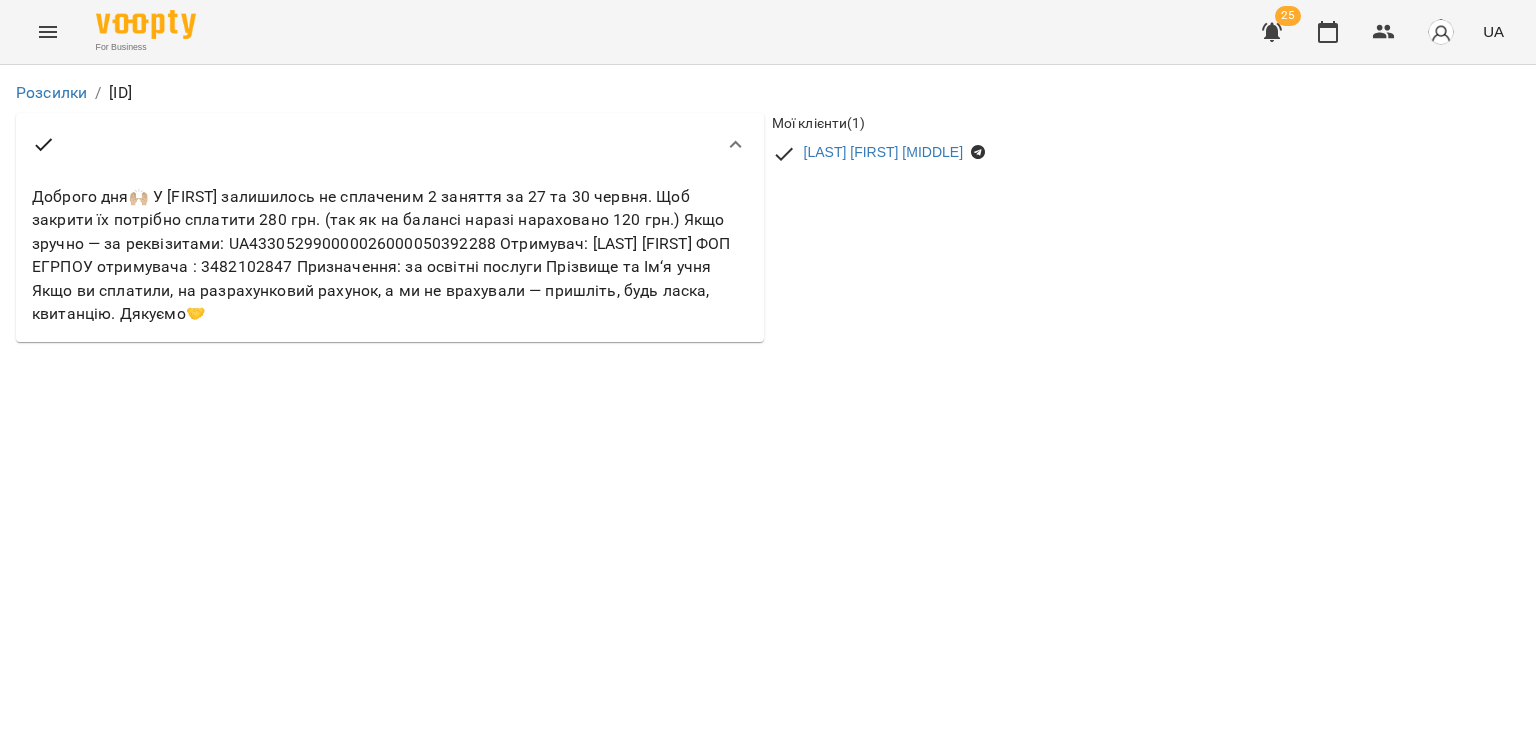 type 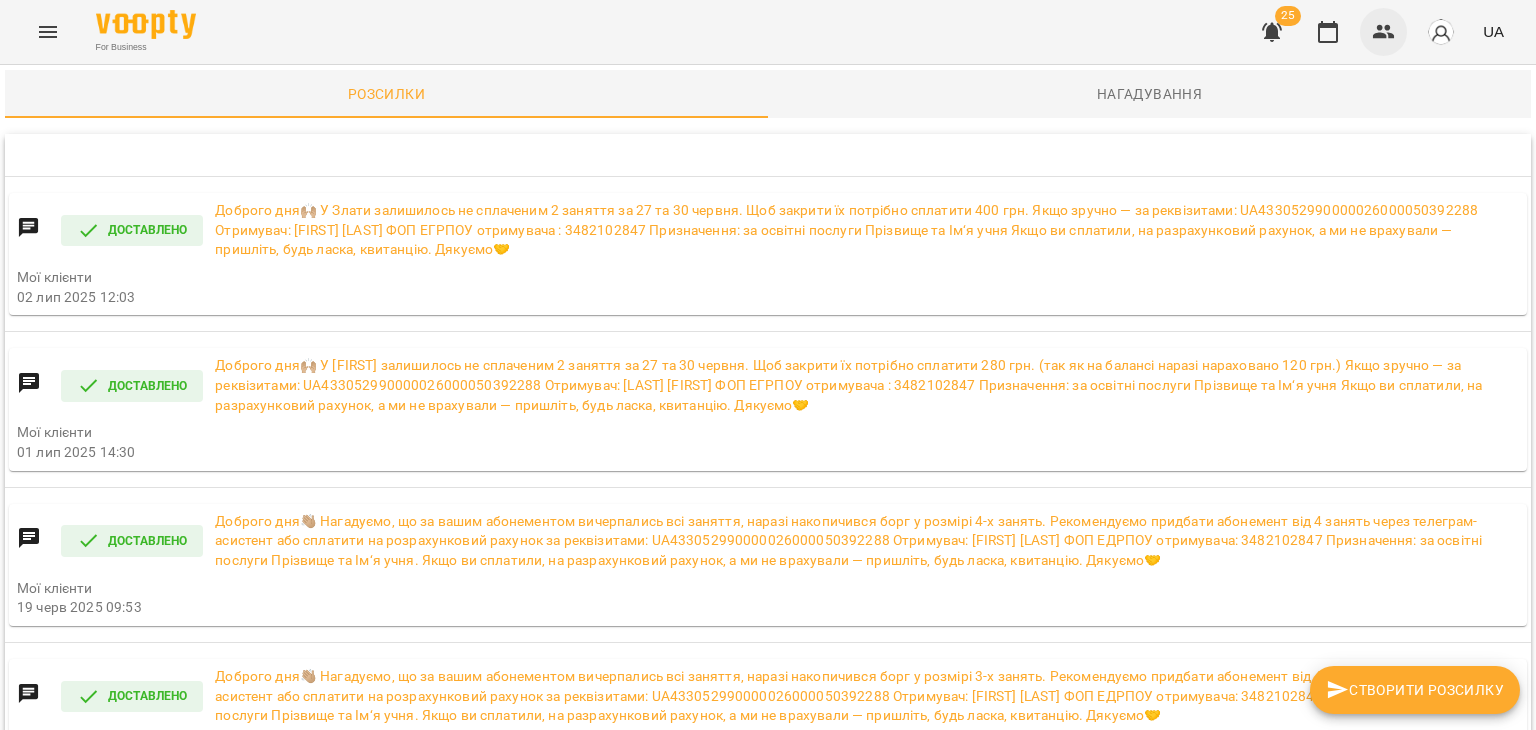 click 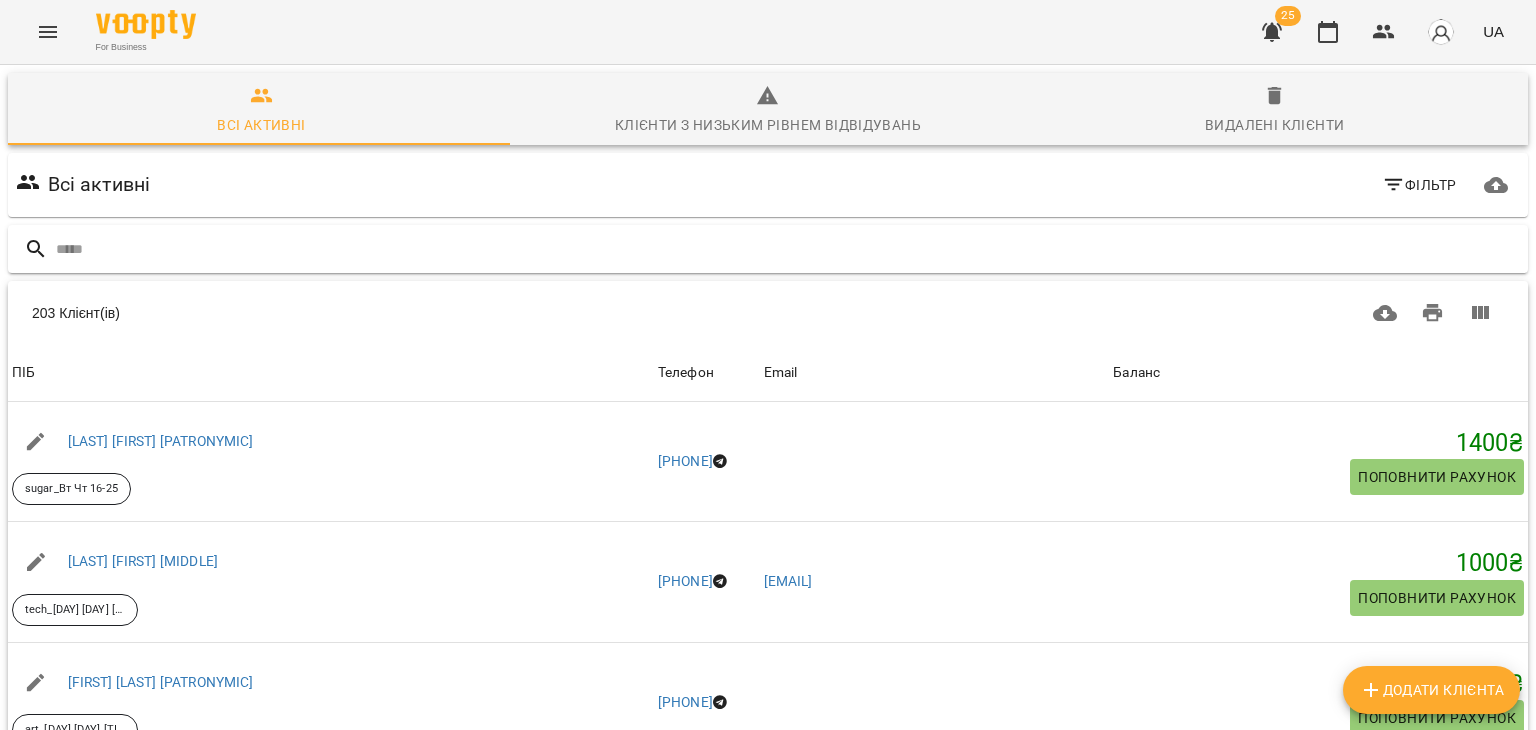 click at bounding box center [788, 249] 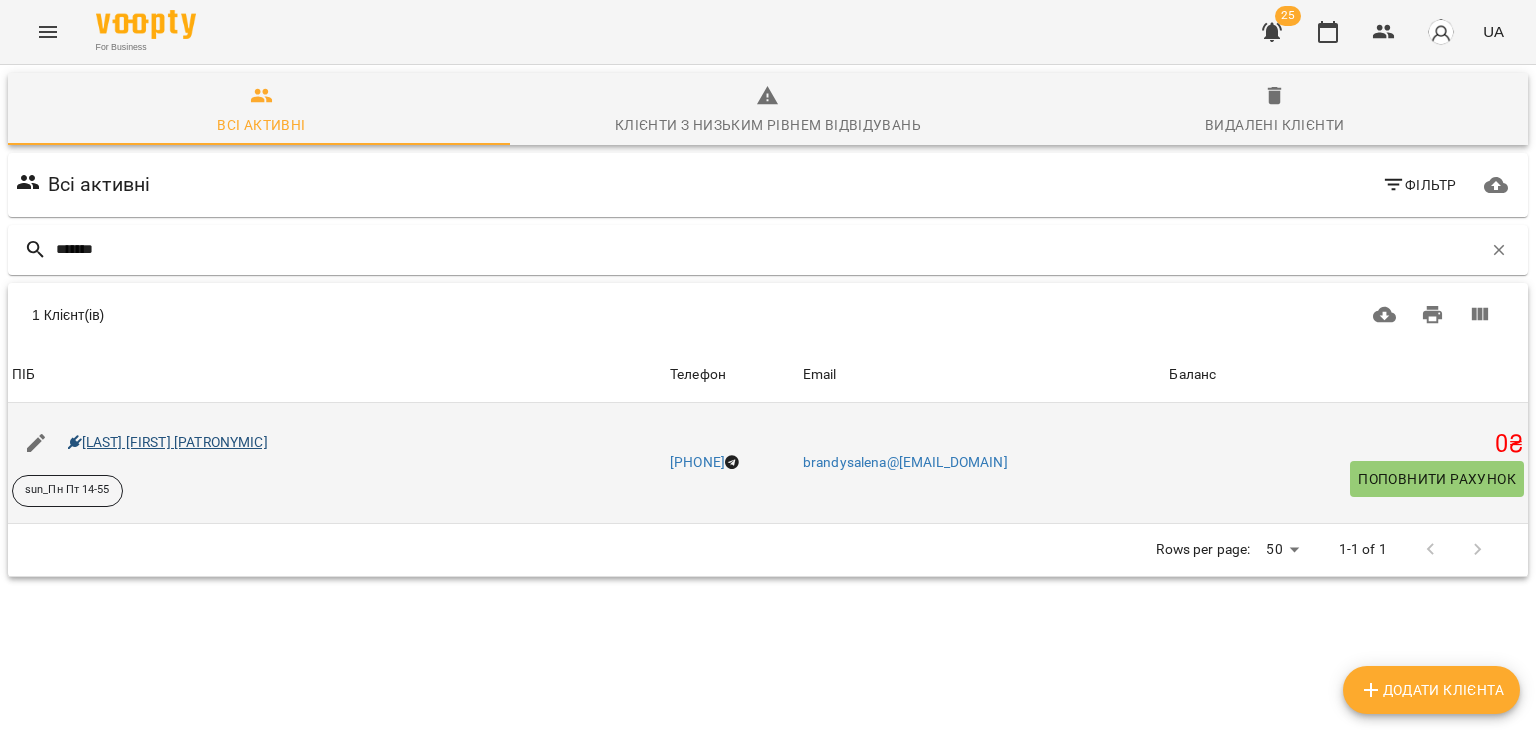 type on "*******" 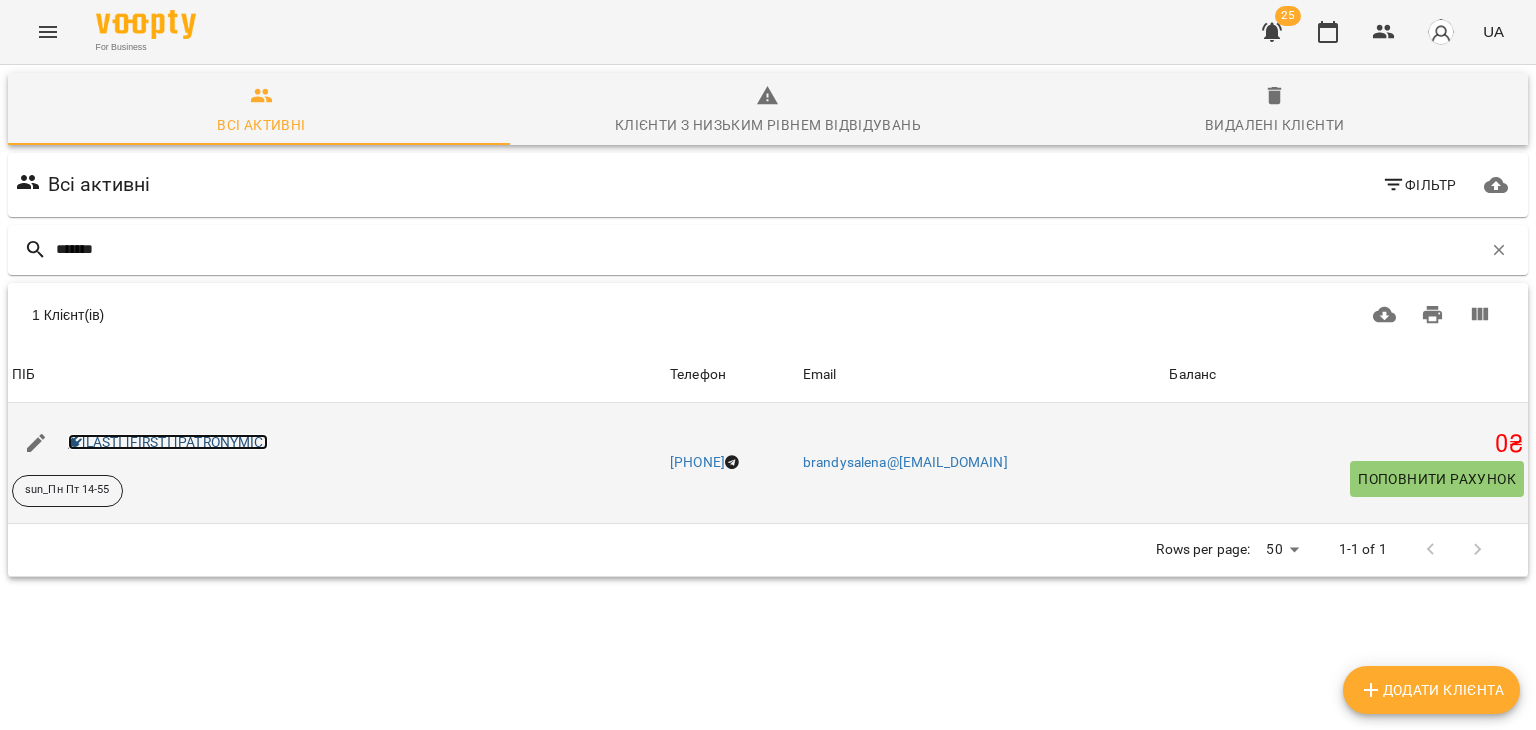 click on "[LAST] [FIRST] [PATRONYMIC]" at bounding box center (168, 442) 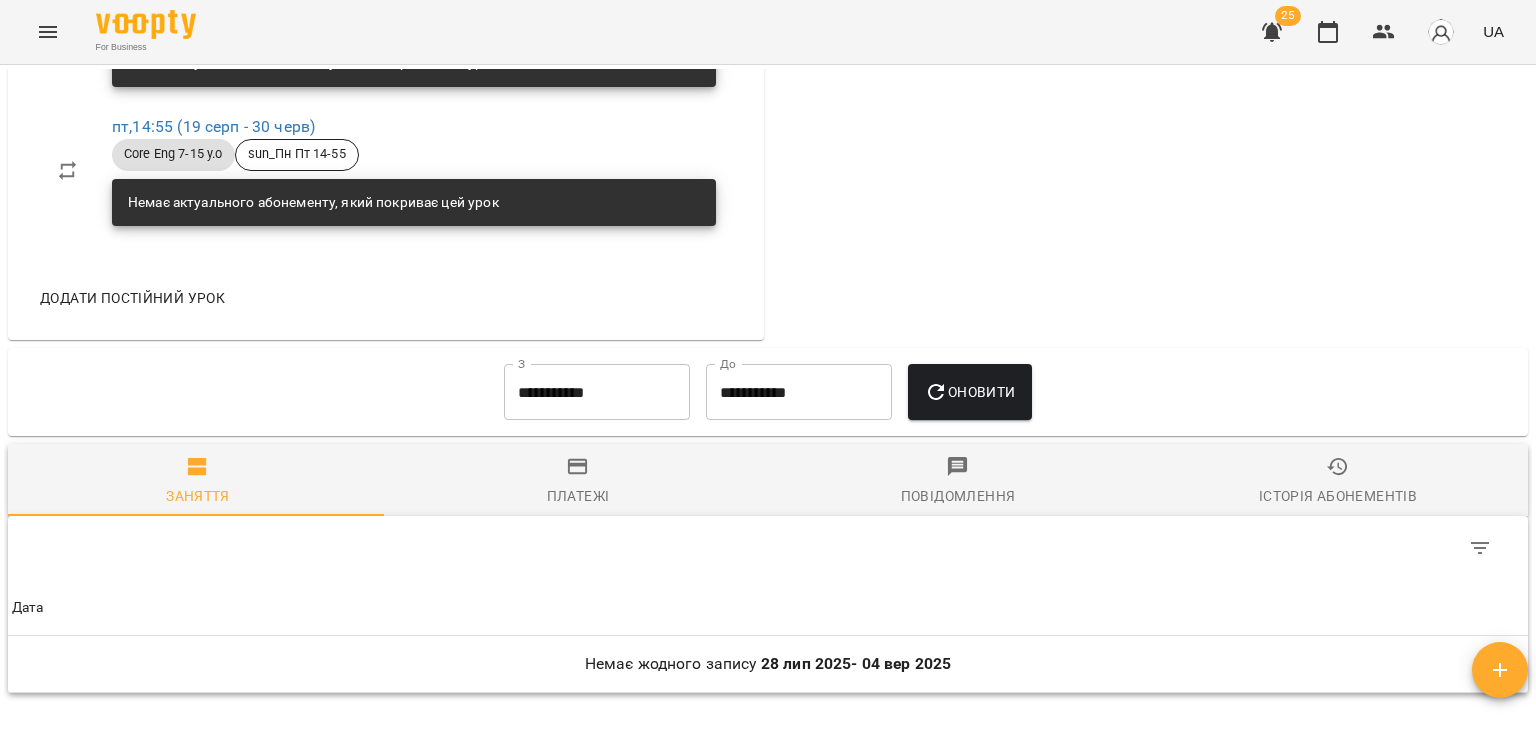 scroll, scrollTop: 1591, scrollLeft: 0, axis: vertical 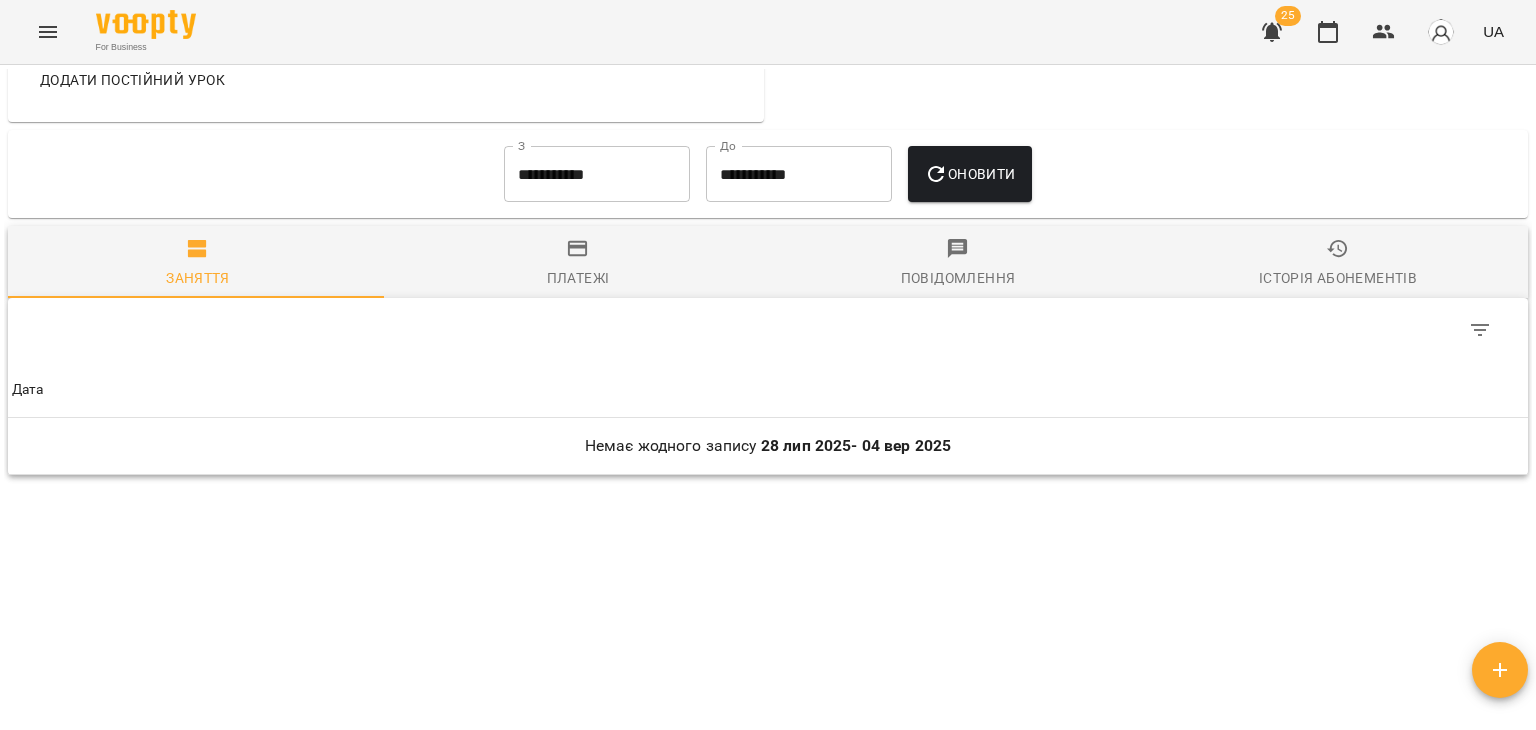 click on "**********" at bounding box center [597, 174] 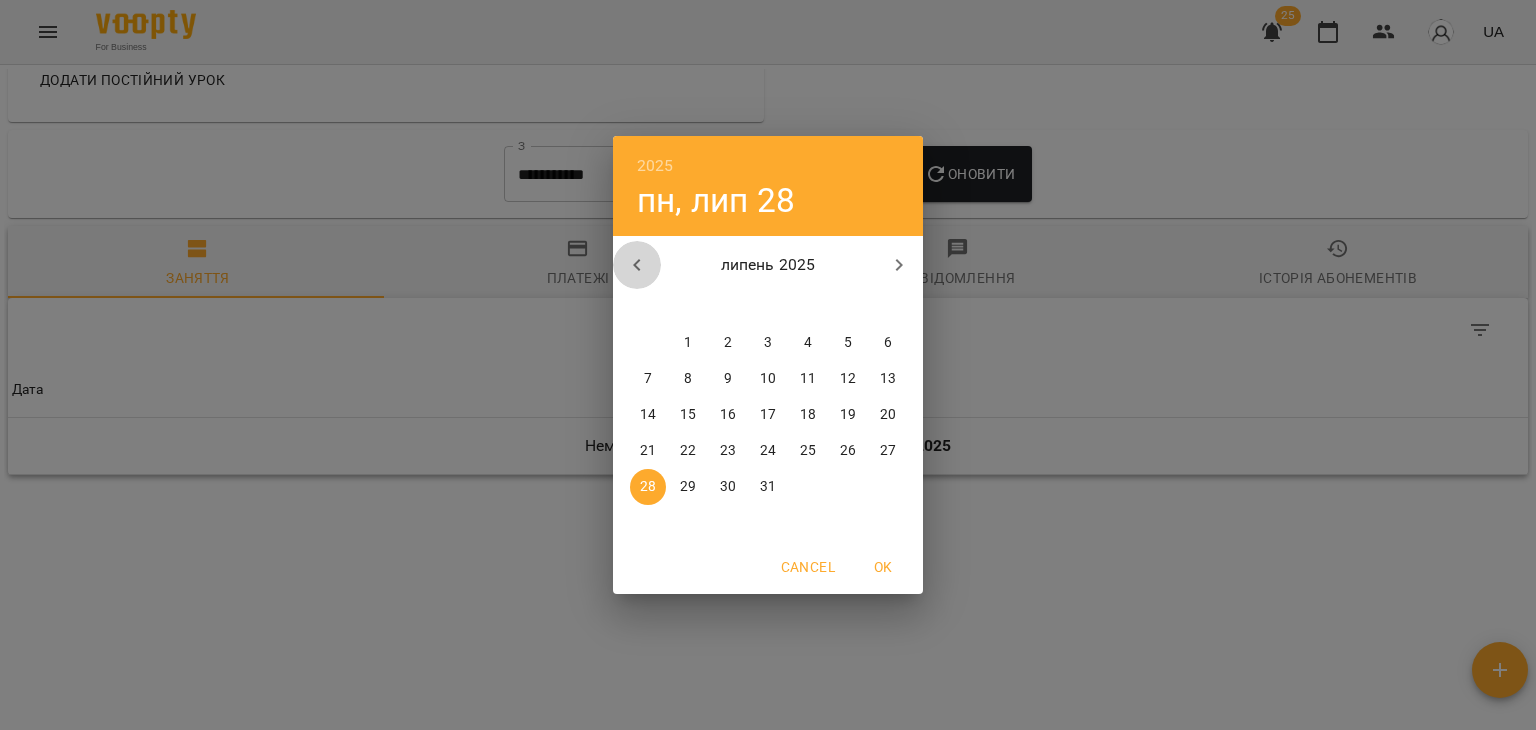 click 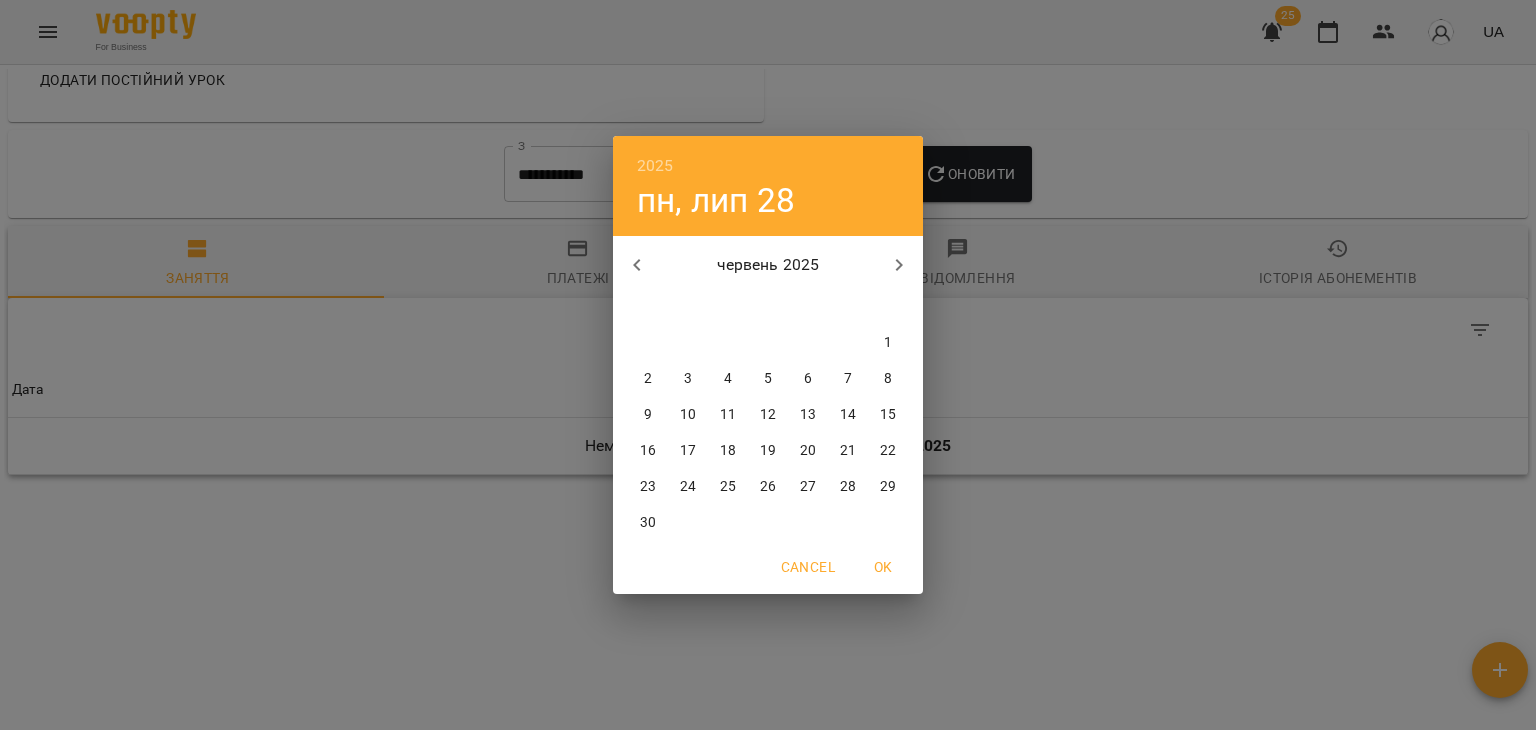 click on "31" at bounding box center (848, 343) 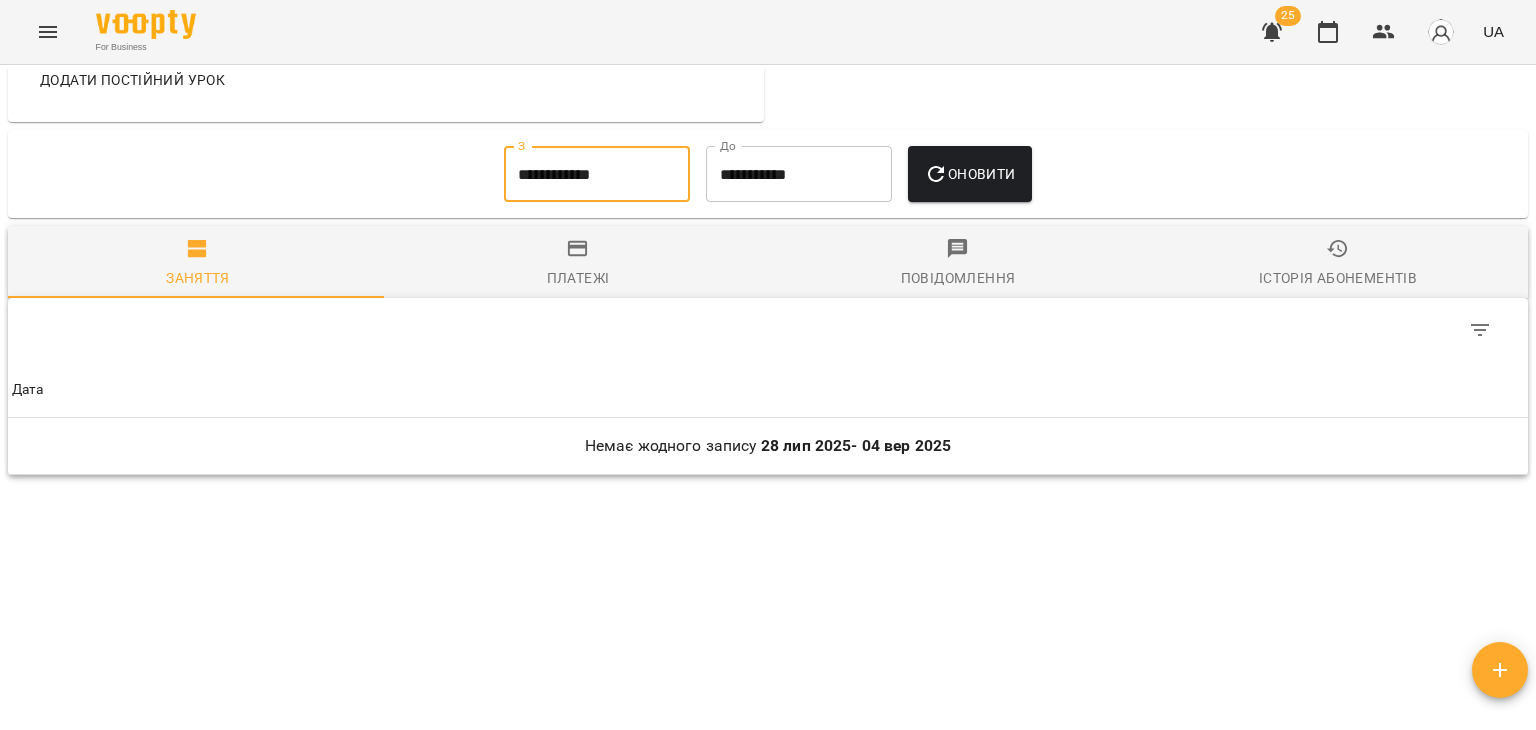 click on "Оновити" at bounding box center (969, 174) 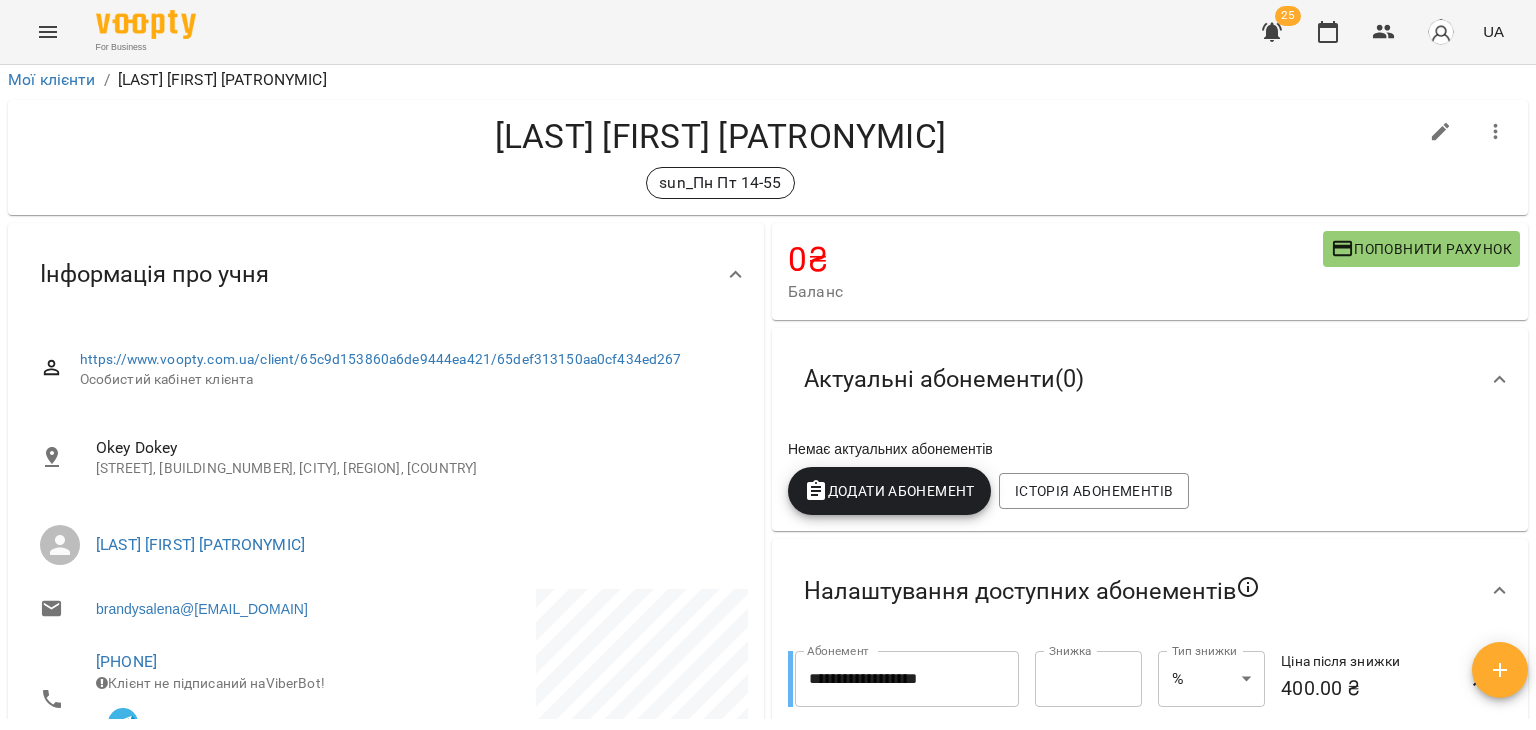 scroll, scrollTop: 0, scrollLeft: 0, axis: both 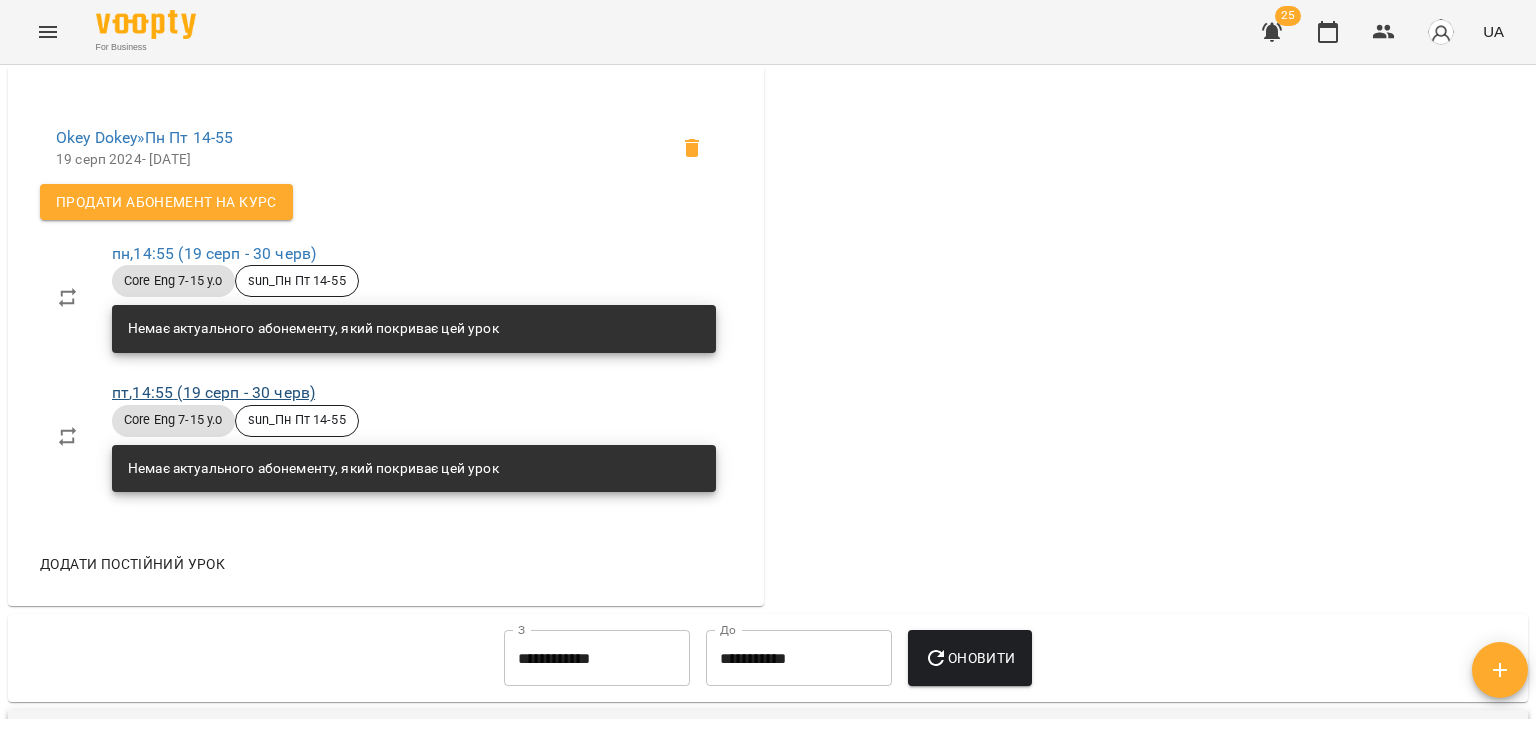 drag, startPoint x: 269, startPoint y: 247, endPoint x: 176, endPoint y: 384, distance: 165.58382 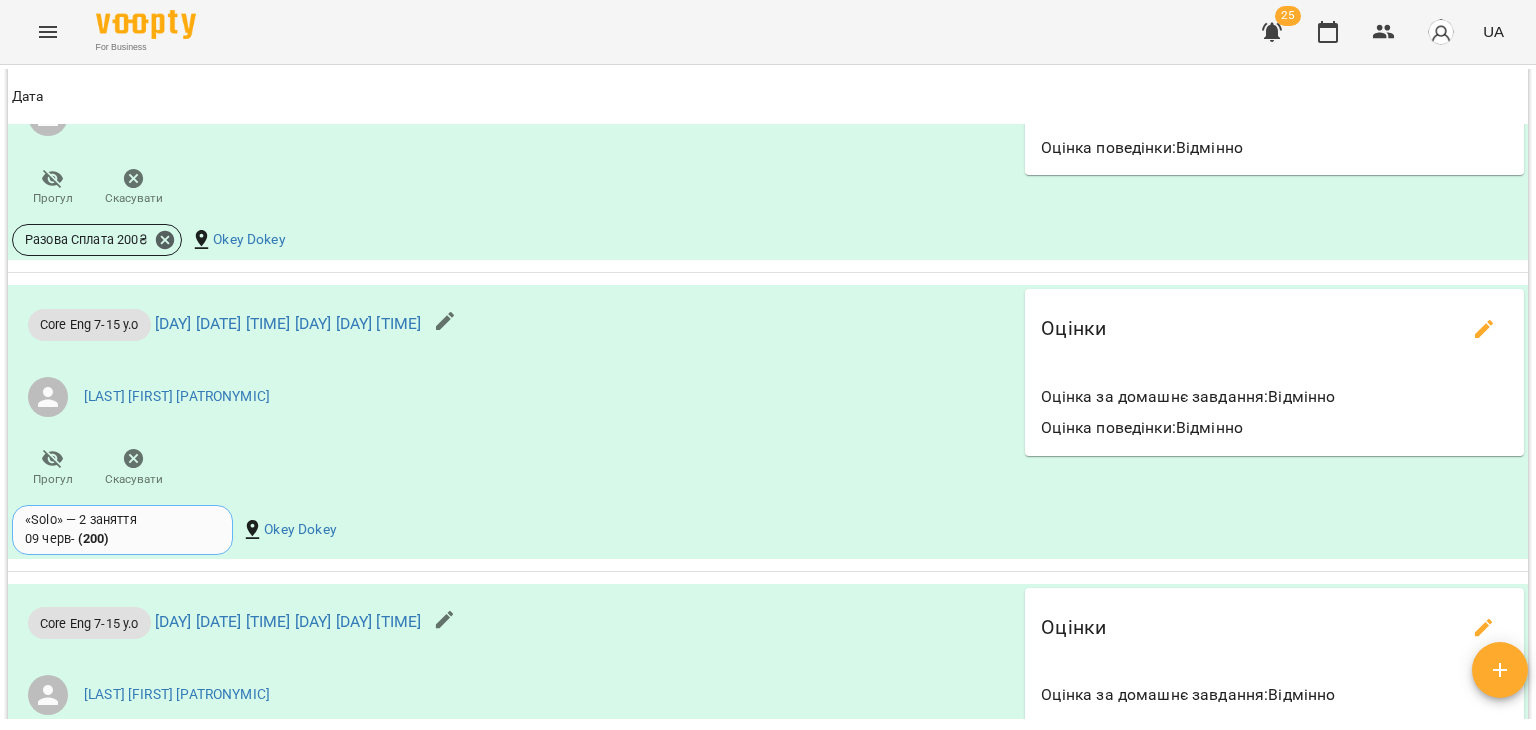 scroll, scrollTop: 2300, scrollLeft: 0, axis: vertical 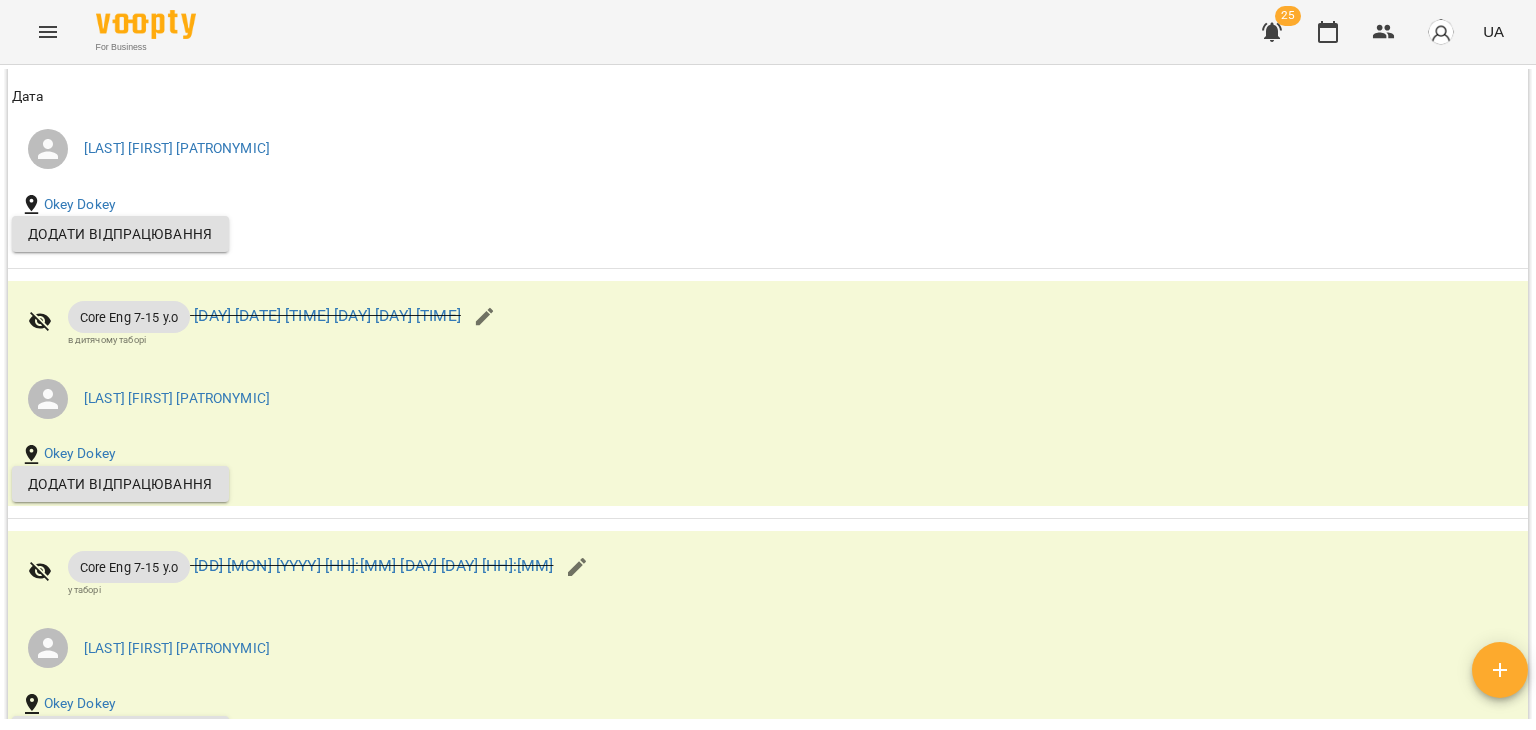 click 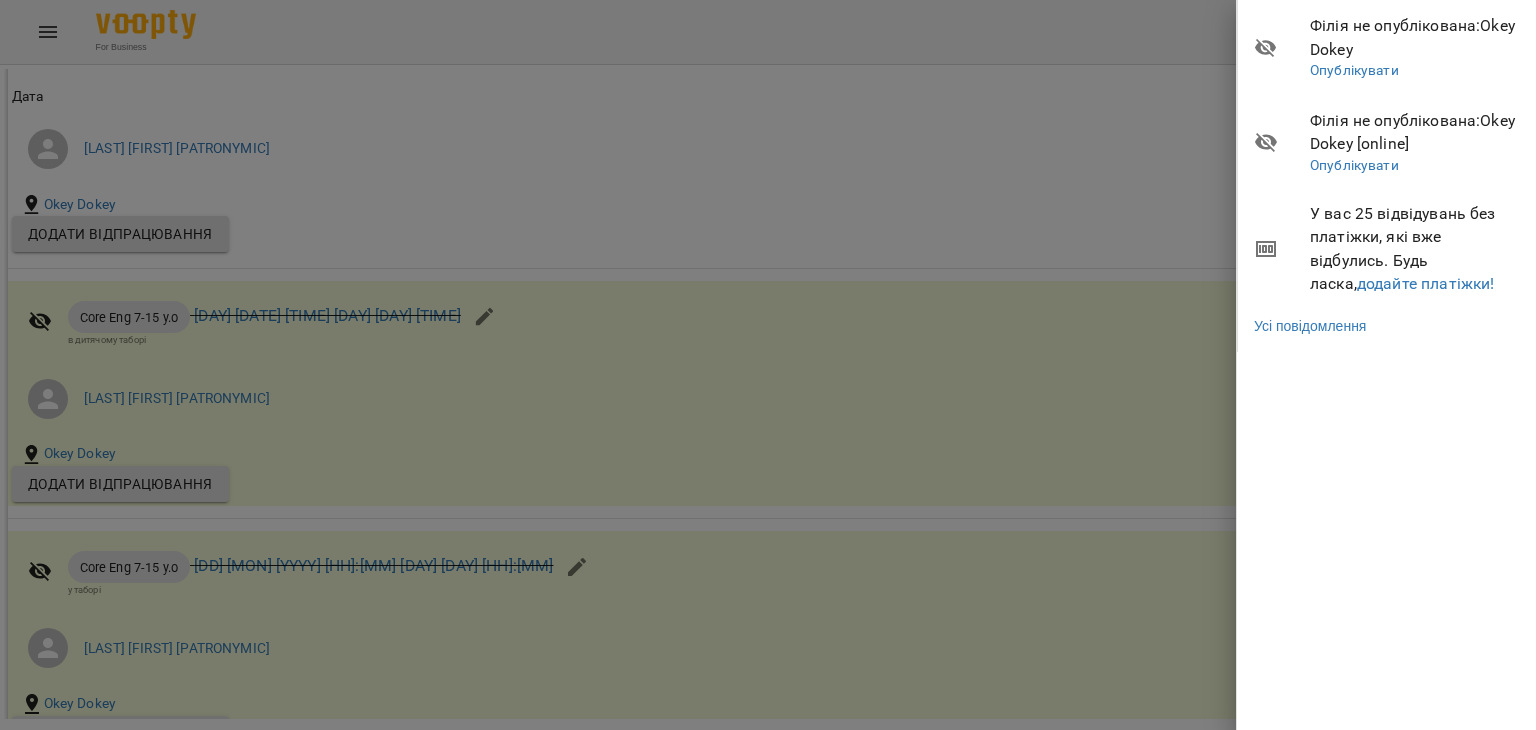 click at bounding box center [768, 365] 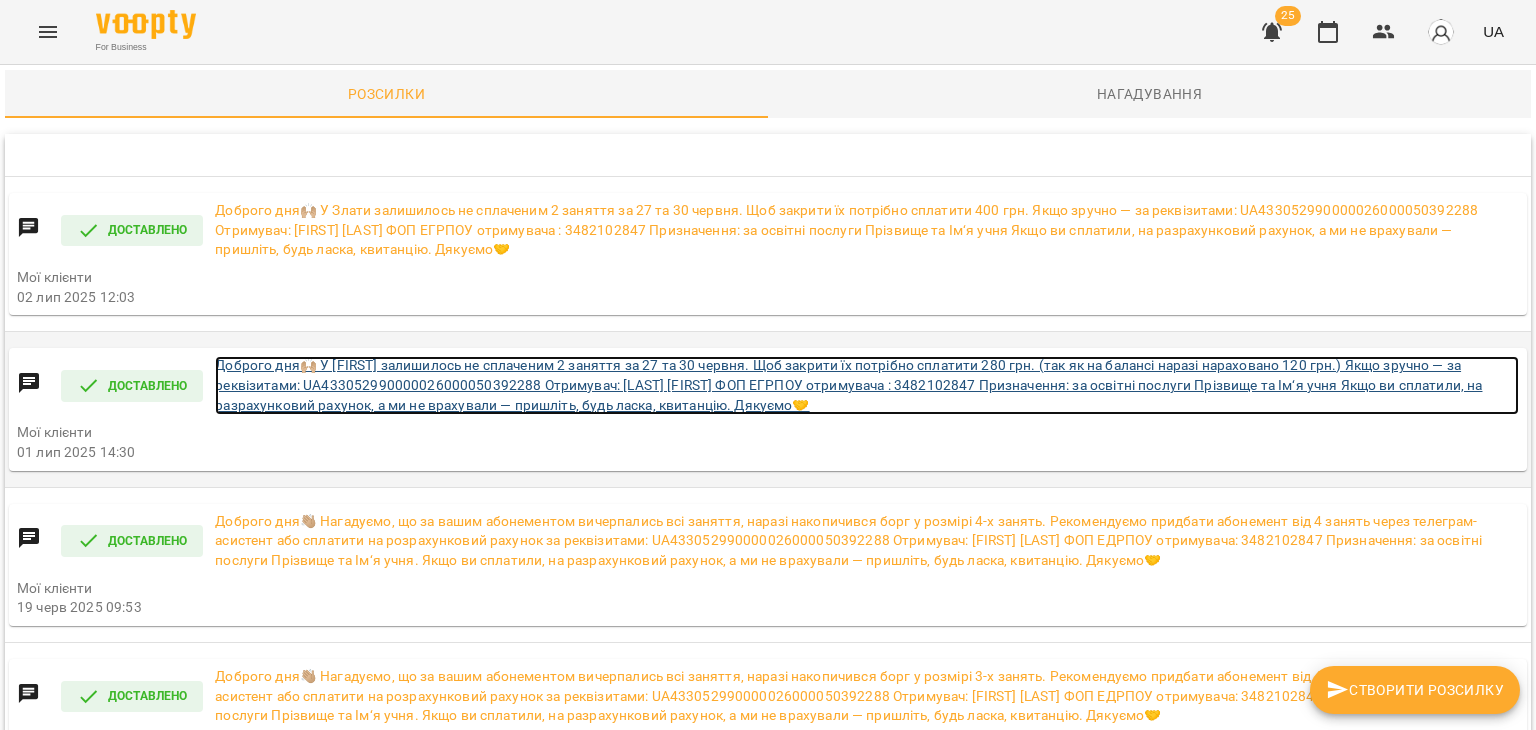 click on "Доброго дня🙌🏼 У [FIRST] залишилось не сплаченим 2 заняття за 27 та 30 червня. Щоб закрити їх потрібно сплатити 280 грн. (так як на балансі наразі нараховано 120 грн.) Якщо зручно — за реквізитами: UA433052990000026000050392288 Отримувач: [LAST] [FIRST] ФОП ЕГРПОУ отримувача : 3482102847 Призначення: за освітні послуги Прізвище та Ім‘я учня Якщо ви сплатили, на разрахунковий рахунок, а ми не врахували — пришліть, будь ласка, квитанцію. Дякуємо🤝" at bounding box center (867, 385) 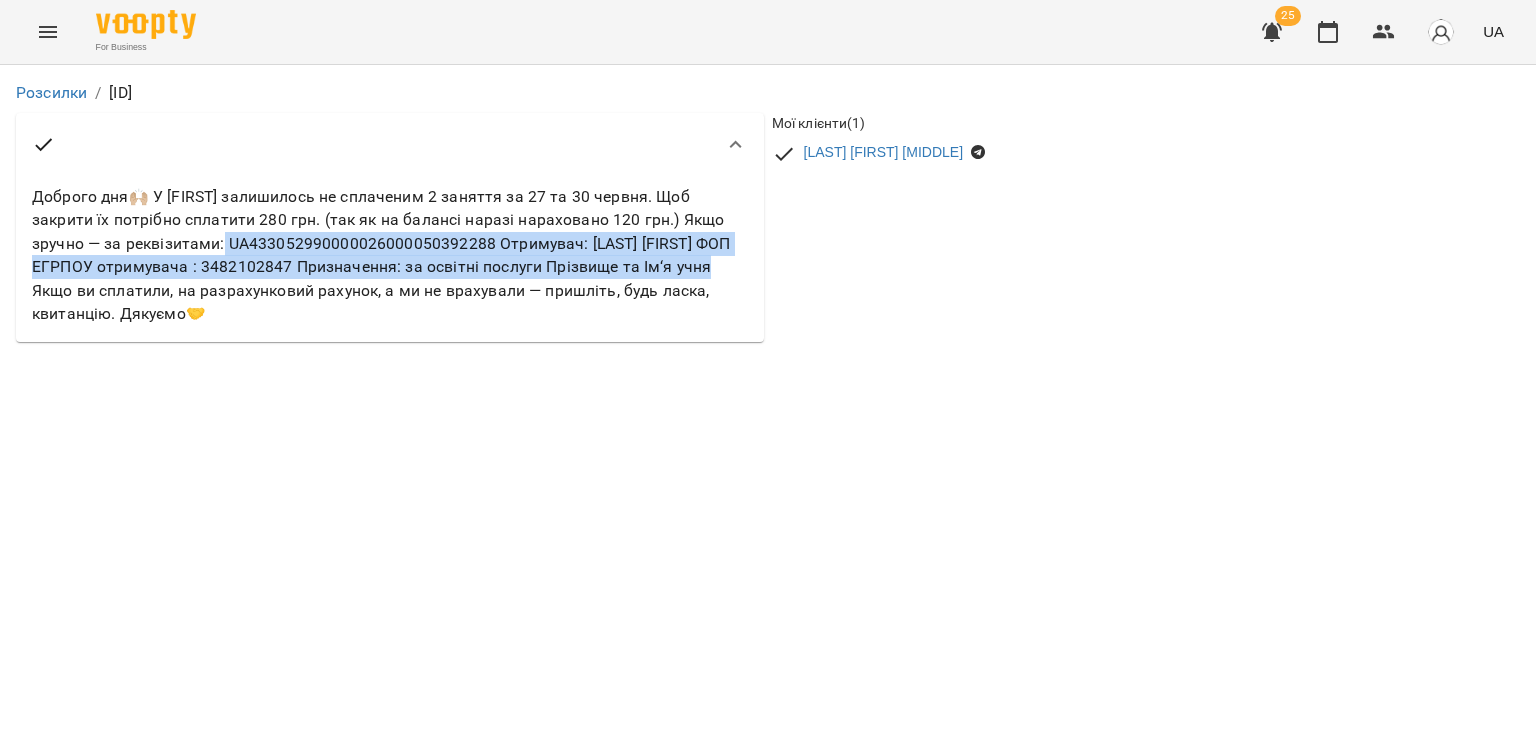 drag, startPoint x: 228, startPoint y: 242, endPoint x: 702, endPoint y: 262, distance: 474.42175 